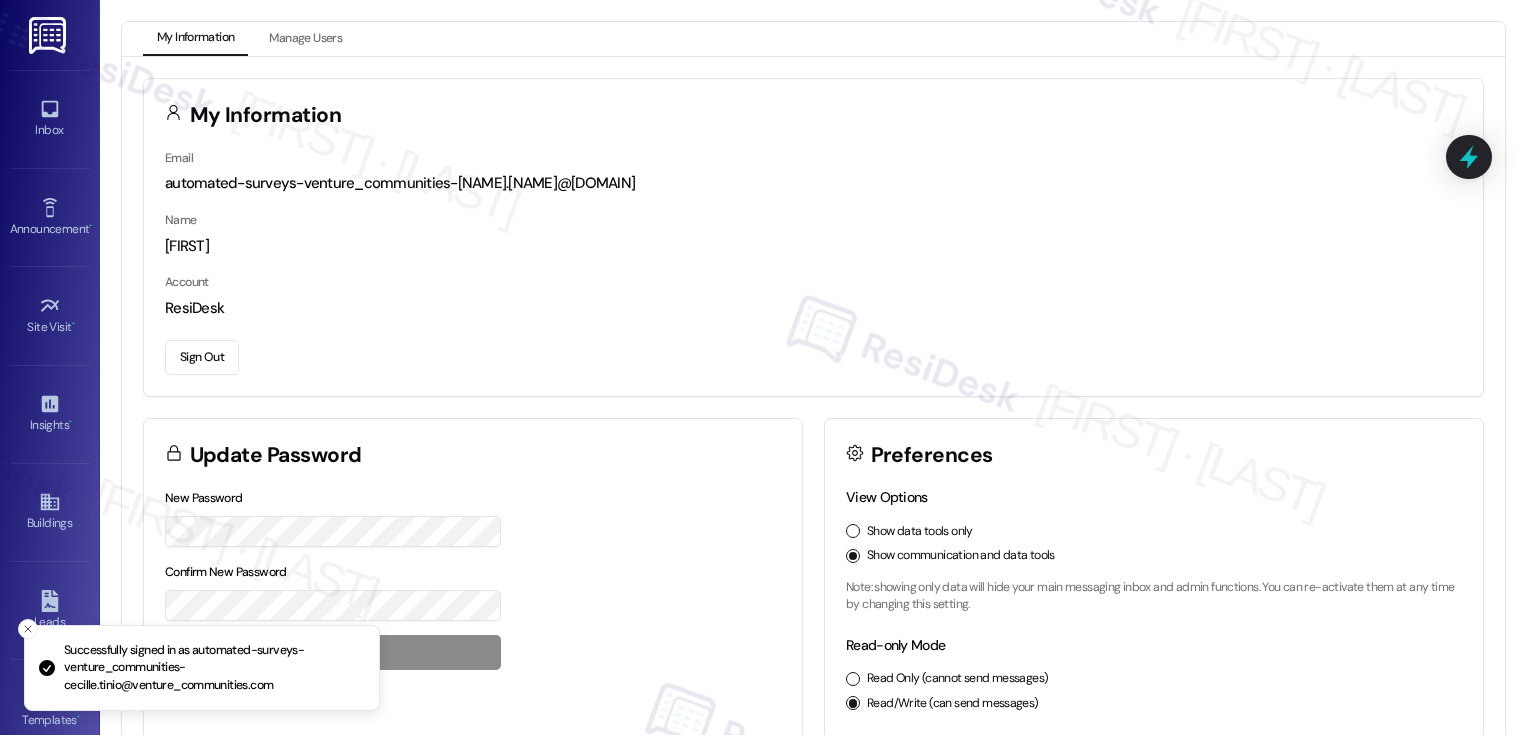 scroll, scrollTop: 0, scrollLeft: 0, axis: both 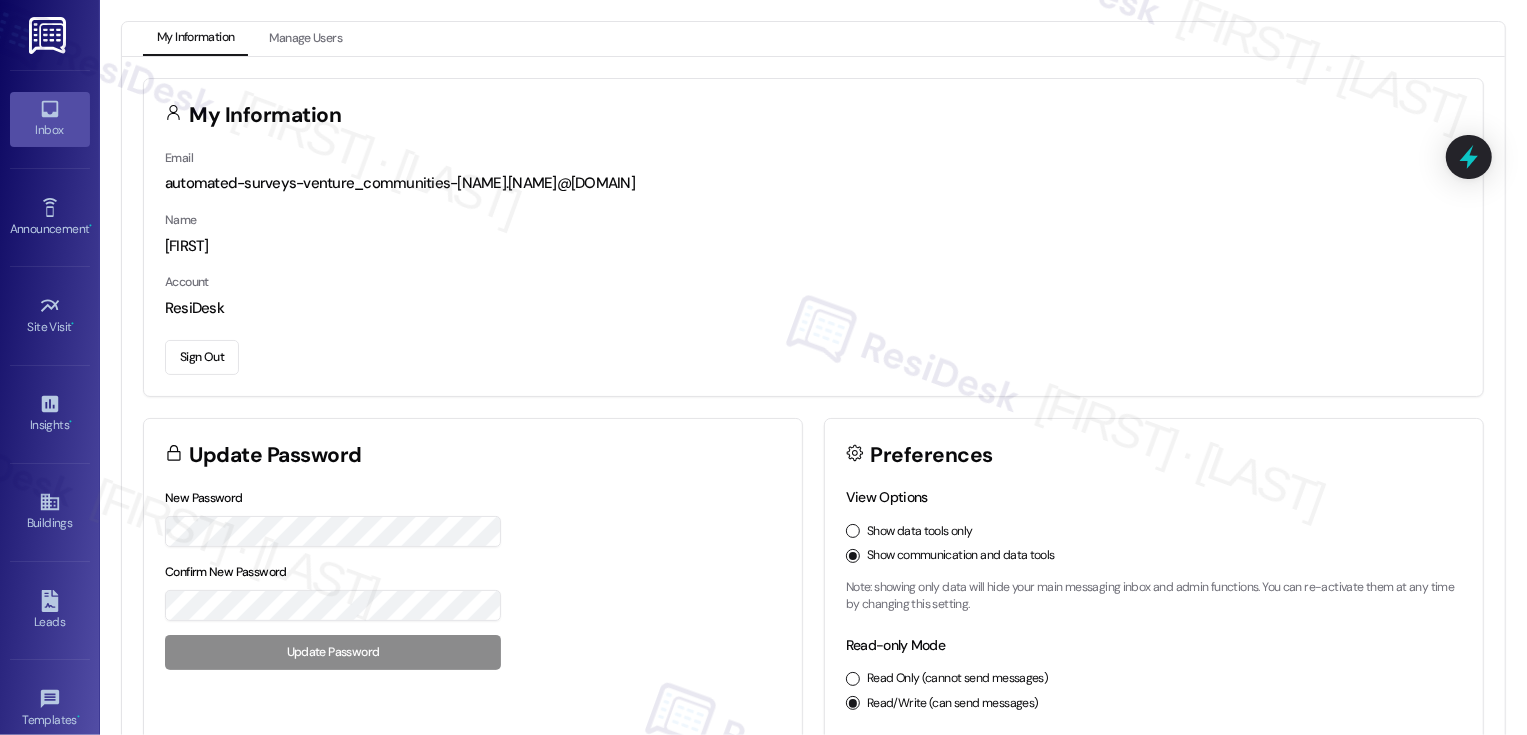 click 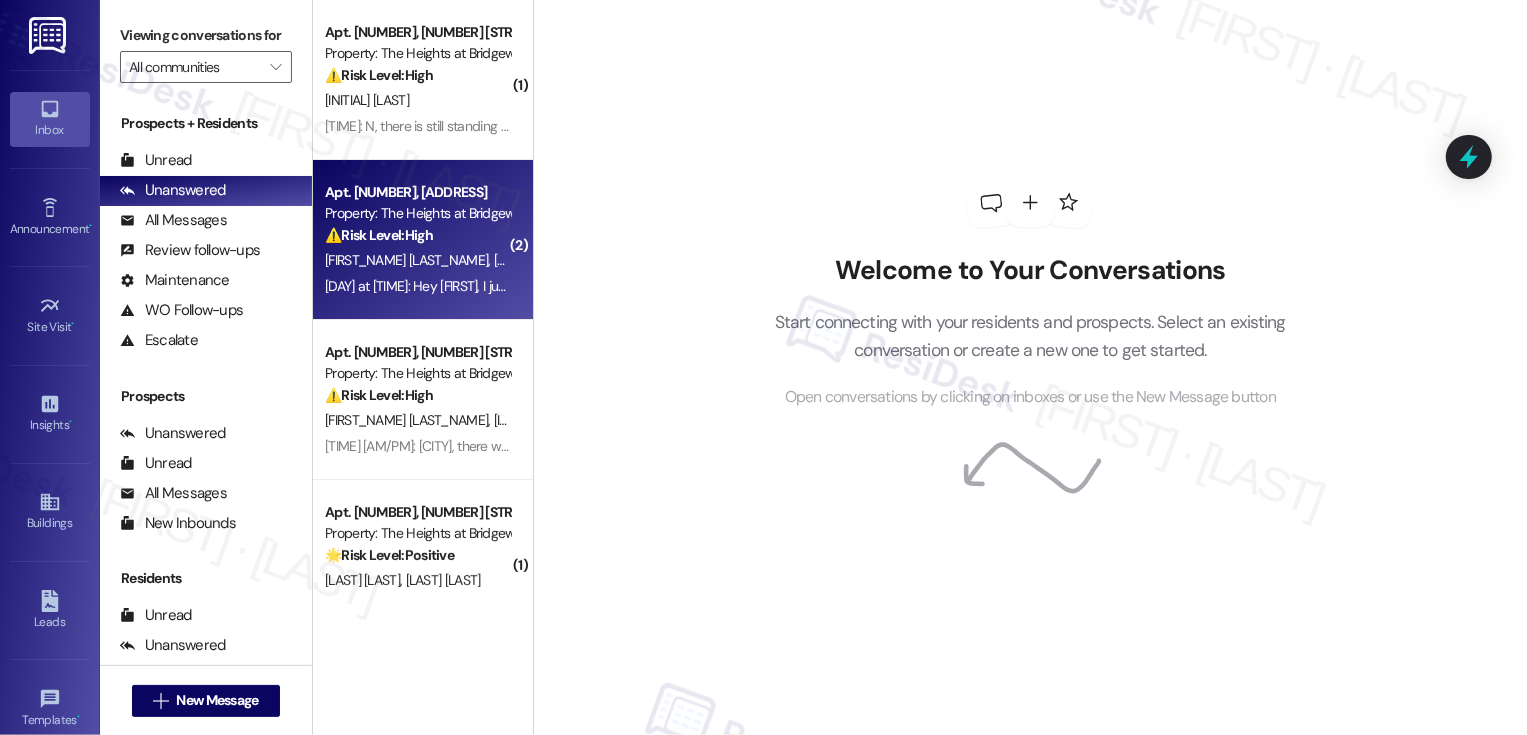 scroll, scrollTop: 366, scrollLeft: 0, axis: vertical 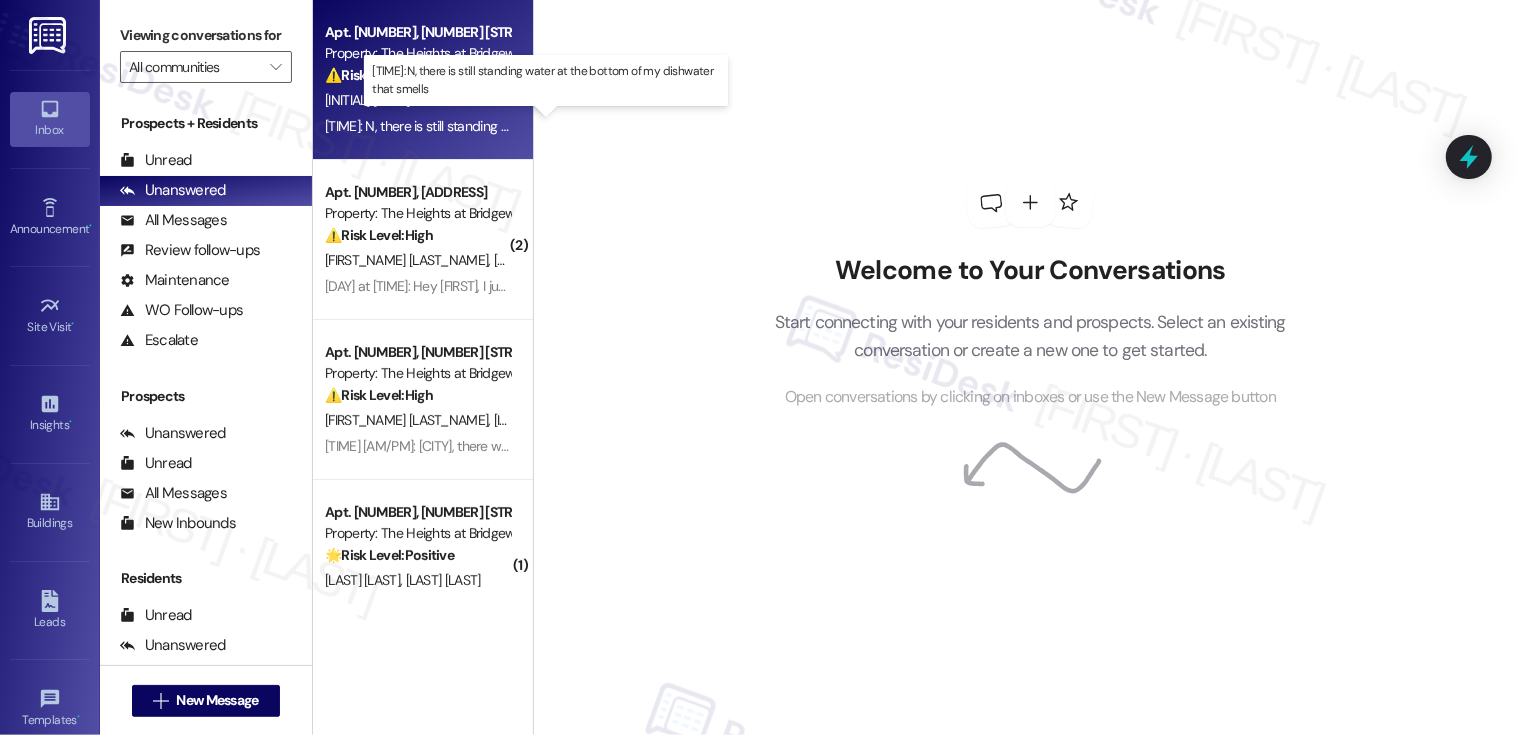 click on "[TIME] [AM/PM]: N, there is still standing water at the bottom of my dishwater that smells  [TIME] [AM/PM]: N, there is still standing water at the bottom of my dishwater that smells" at bounding box center [553, 126] 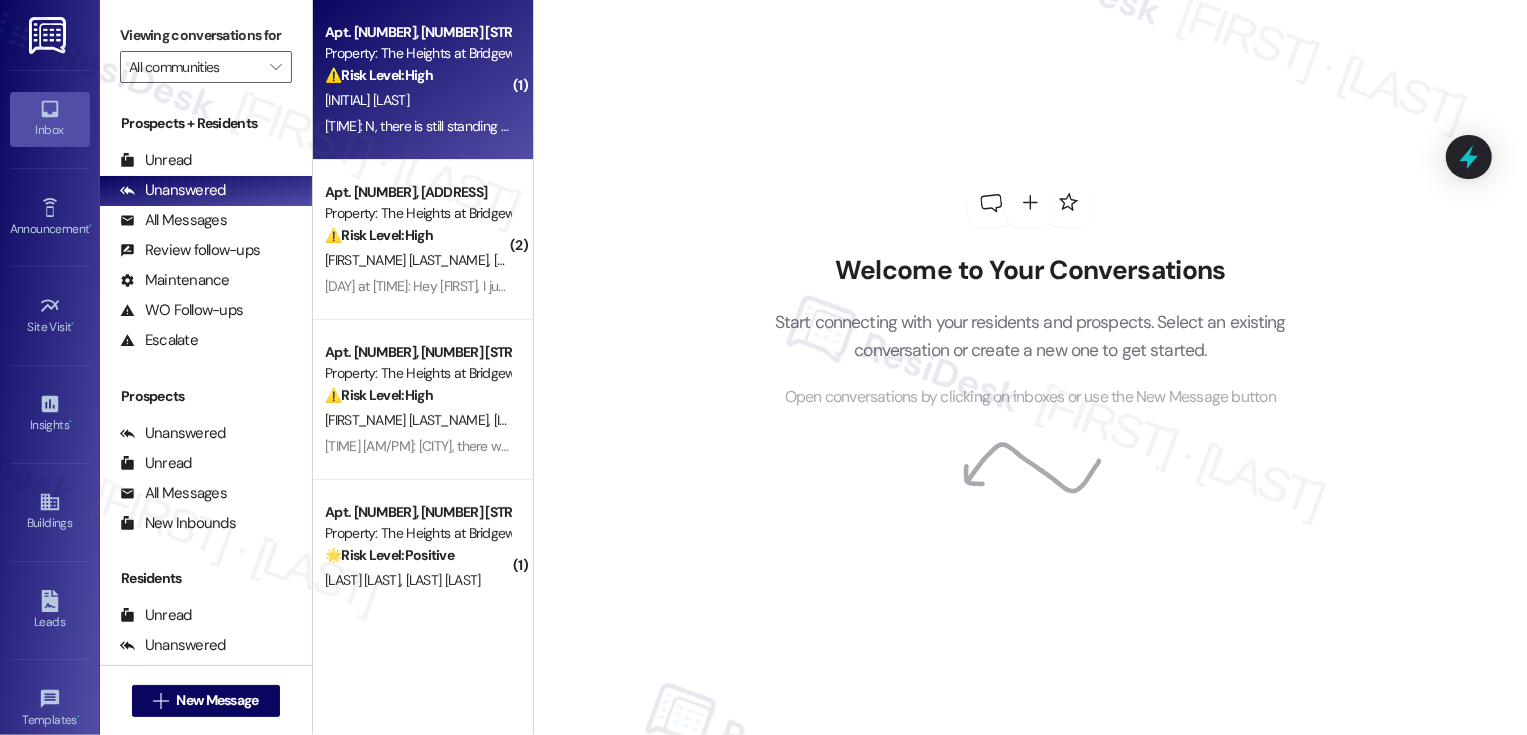 click on "[TIME] [AM/PM]: N, there is still standing water at the bottom of my dishwater that smells  [TIME] [AM/PM]: N, there is still standing water at the bottom of my dishwater that smells" at bounding box center (553, 126) 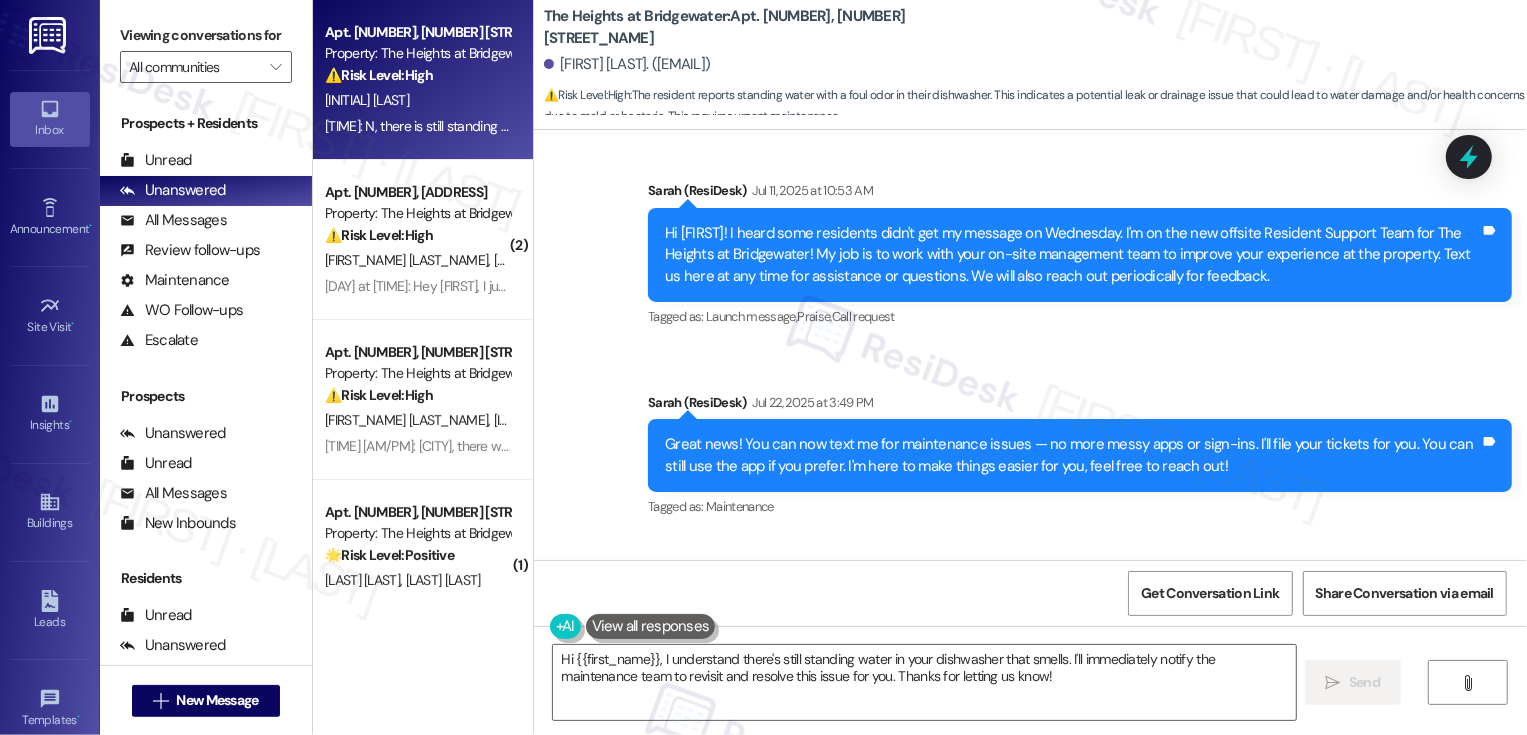 scroll, scrollTop: 918, scrollLeft: 0, axis: vertical 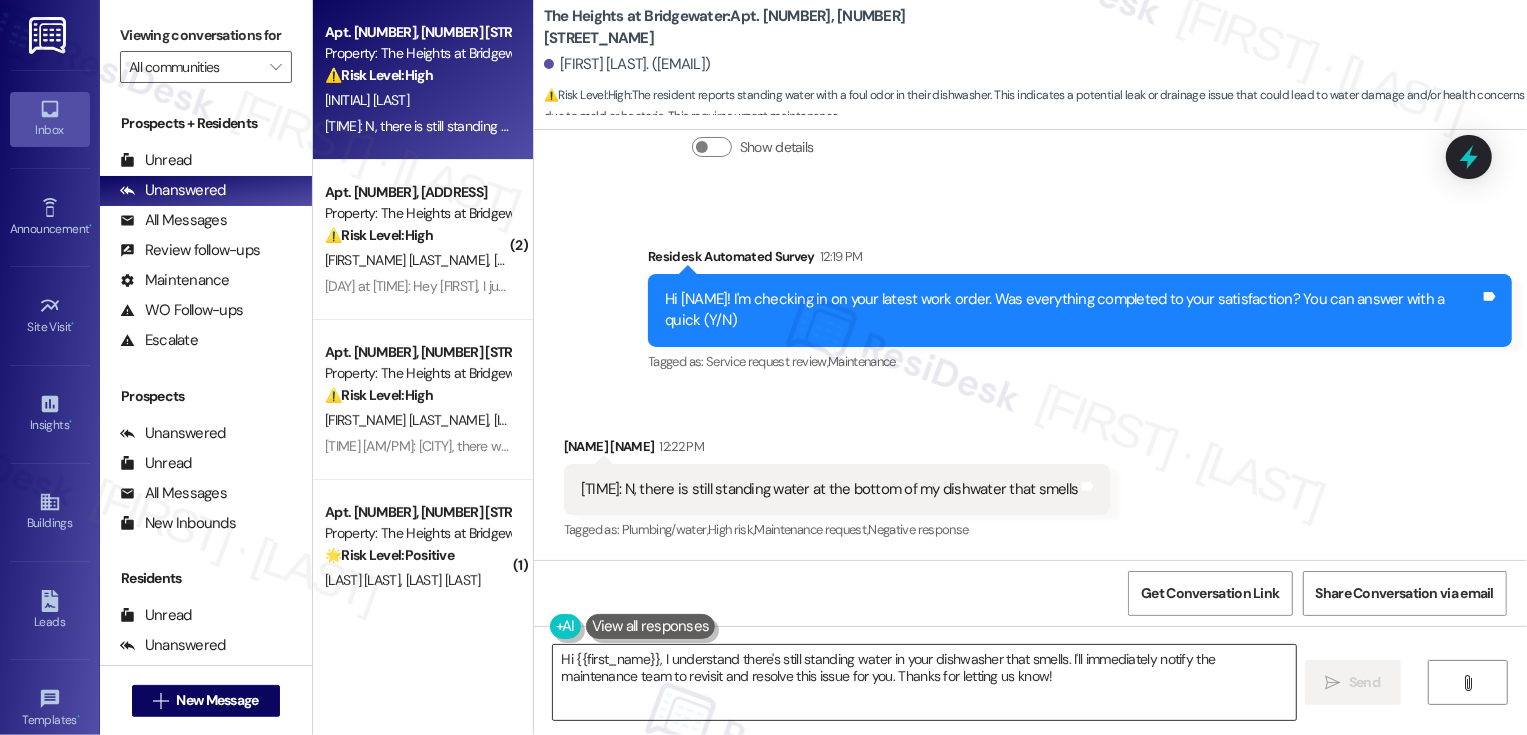 click on "Hi {{first_name}}, I understand there's still standing water in your dishwasher that smells. I'll immediately notify the maintenance team to revisit and resolve this issue for you. Thanks for letting us know!" at bounding box center [924, 682] 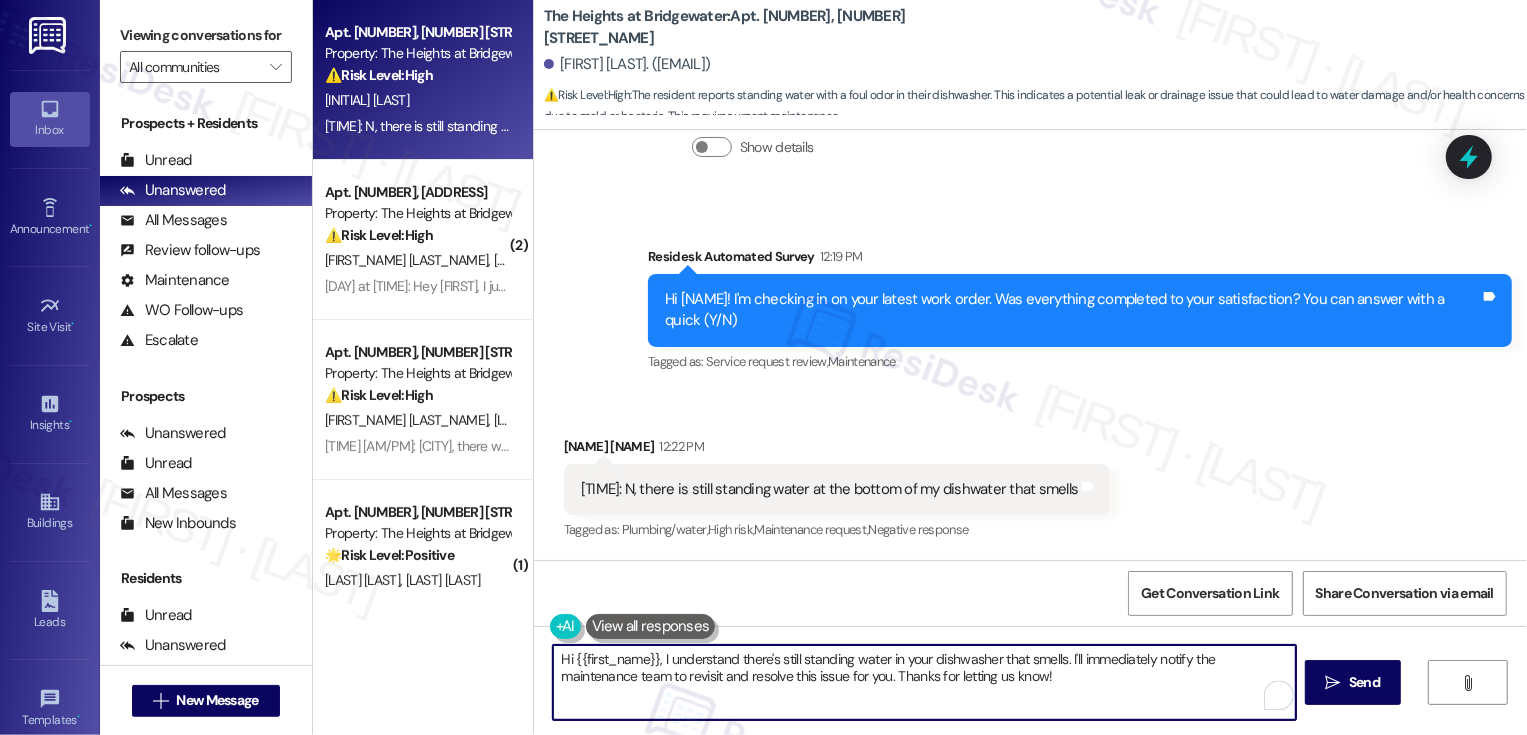 drag, startPoint x: 1060, startPoint y: 659, endPoint x: 1102, endPoint y: 725, distance: 78.23043 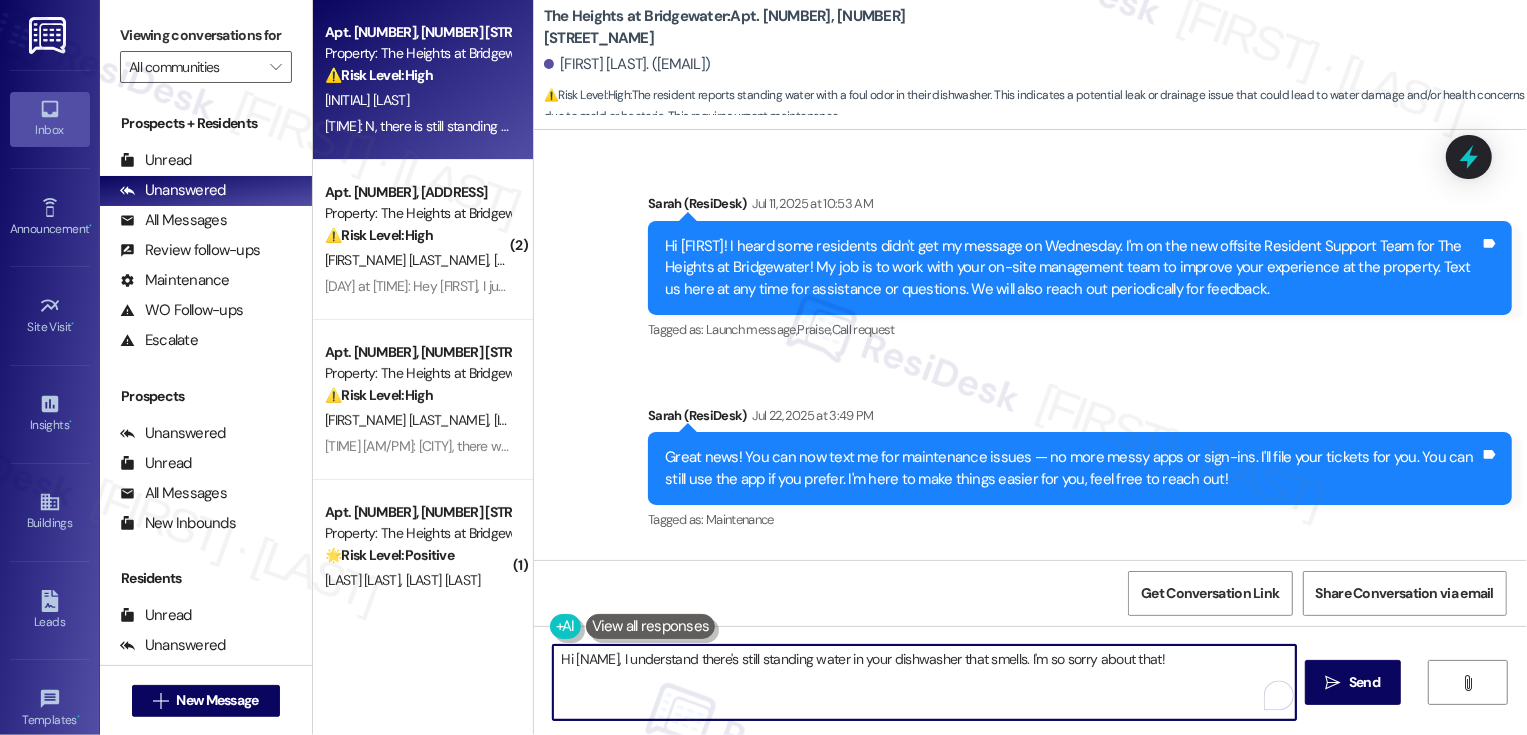 scroll, scrollTop: 918, scrollLeft: 0, axis: vertical 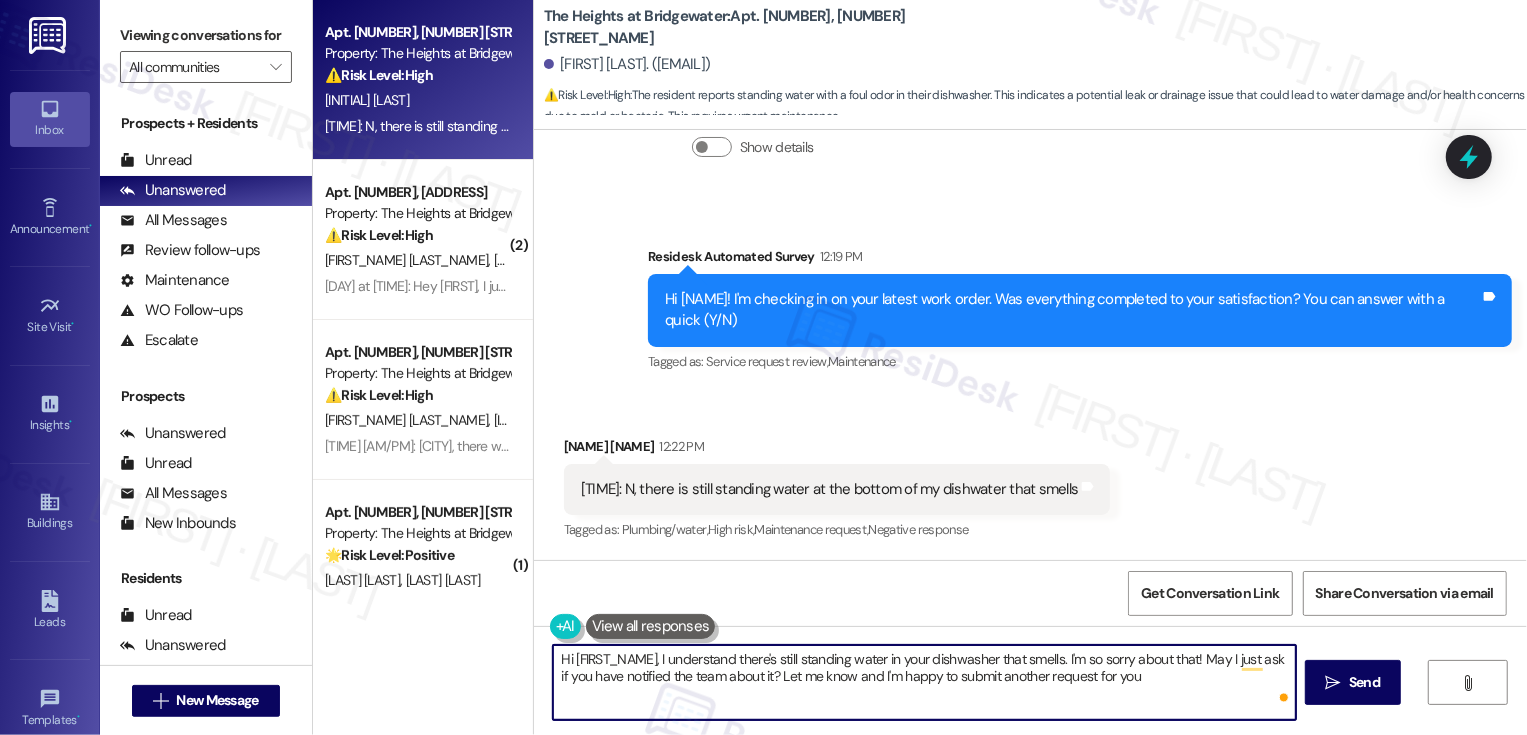 type on "Hi {{first_name}}, I understand there's still standing water in your dishwasher that smells. I'm so sorry about that! May I just ask if you have notified the team about it? Let me know and I'm happy to submit another request for you." 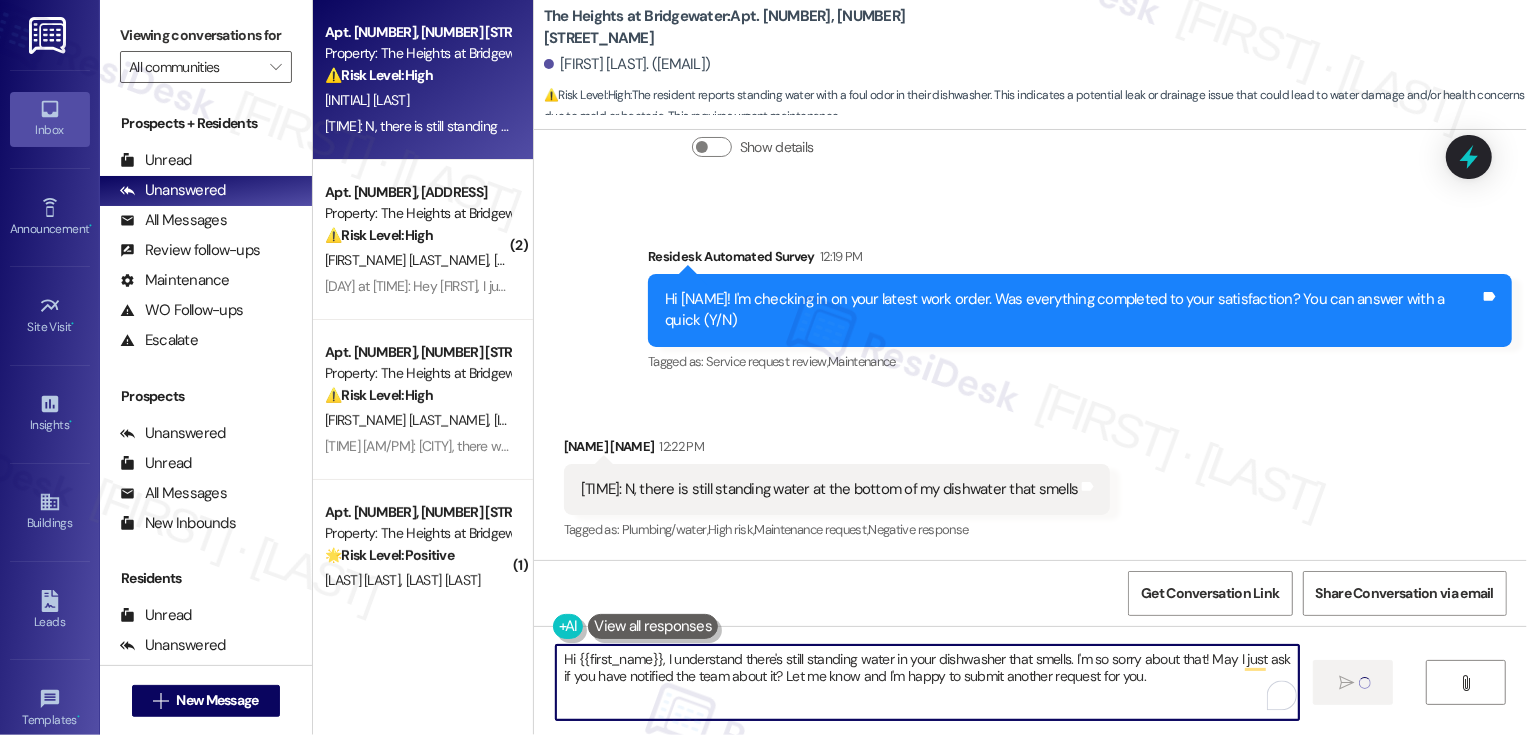 type 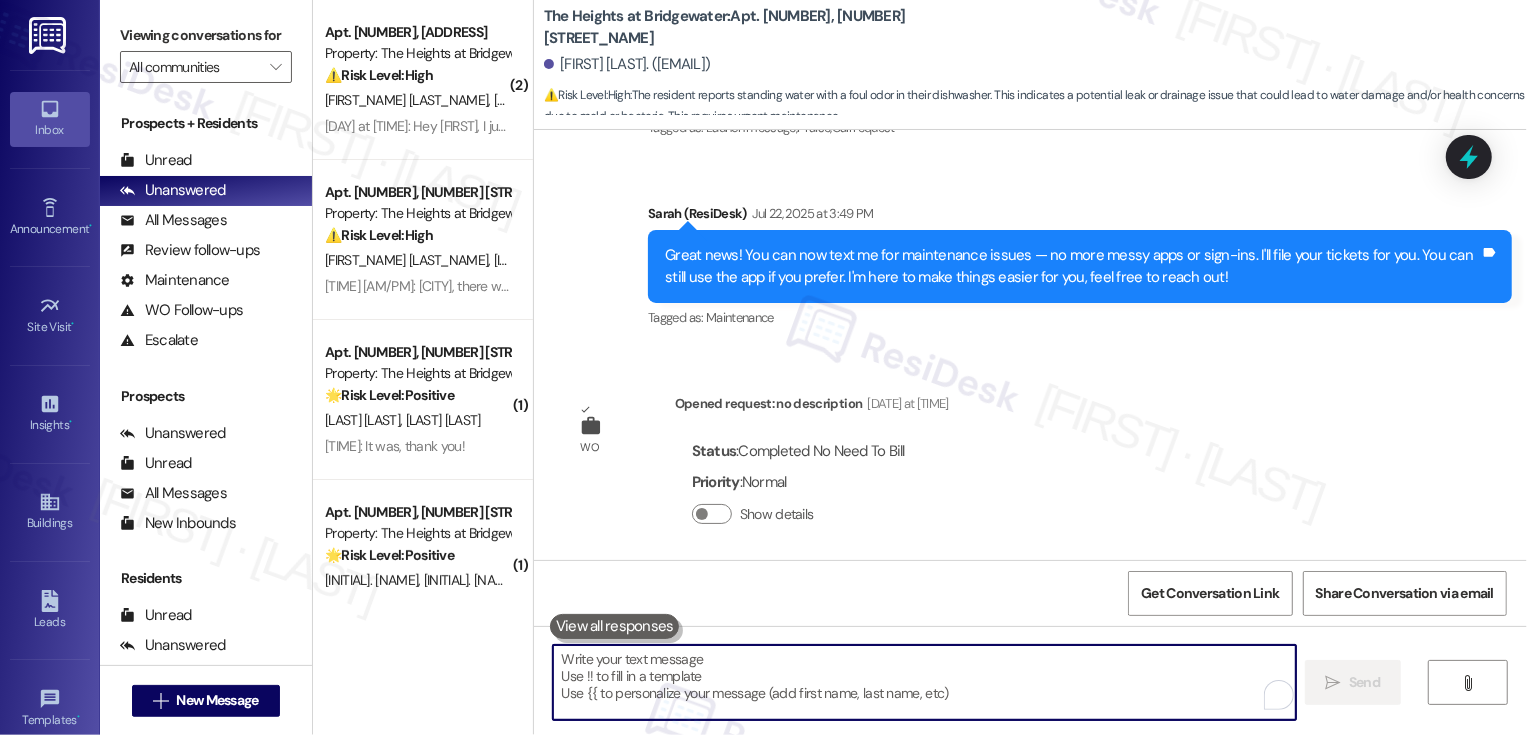 scroll, scrollTop: 1079, scrollLeft: 0, axis: vertical 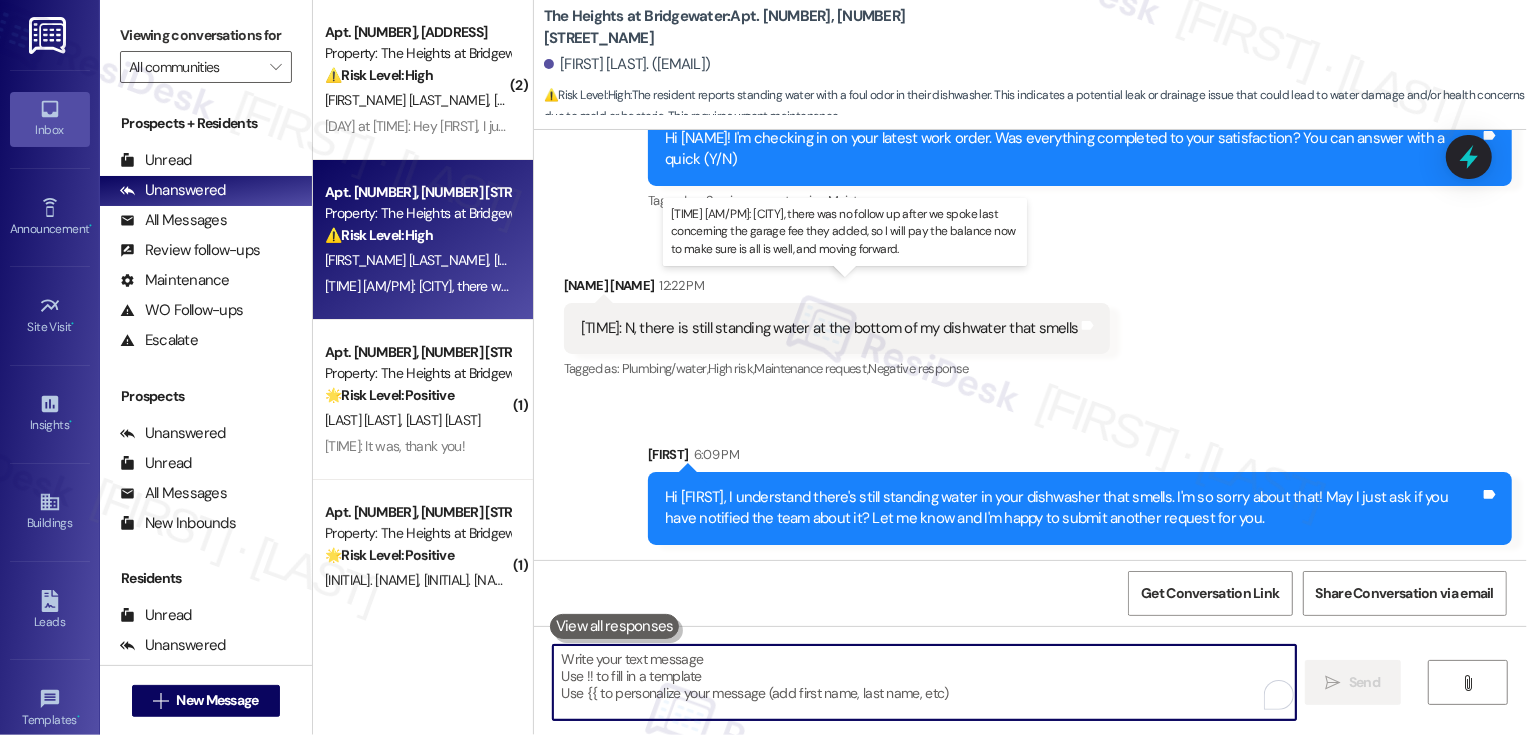 click on "[DATE] at [TIME]: Pa, there was no follow up after we spoke last concerning the garage fee they added, so I will pay the balance now to make sure is all is well, and moving forward.  [DATE] at [TIME]: Pa, there was no follow up after we spoke last concerning the garage fee they added, so I will pay the balance now to make sure is all is well, and moving forward." at bounding box center [848, 286] 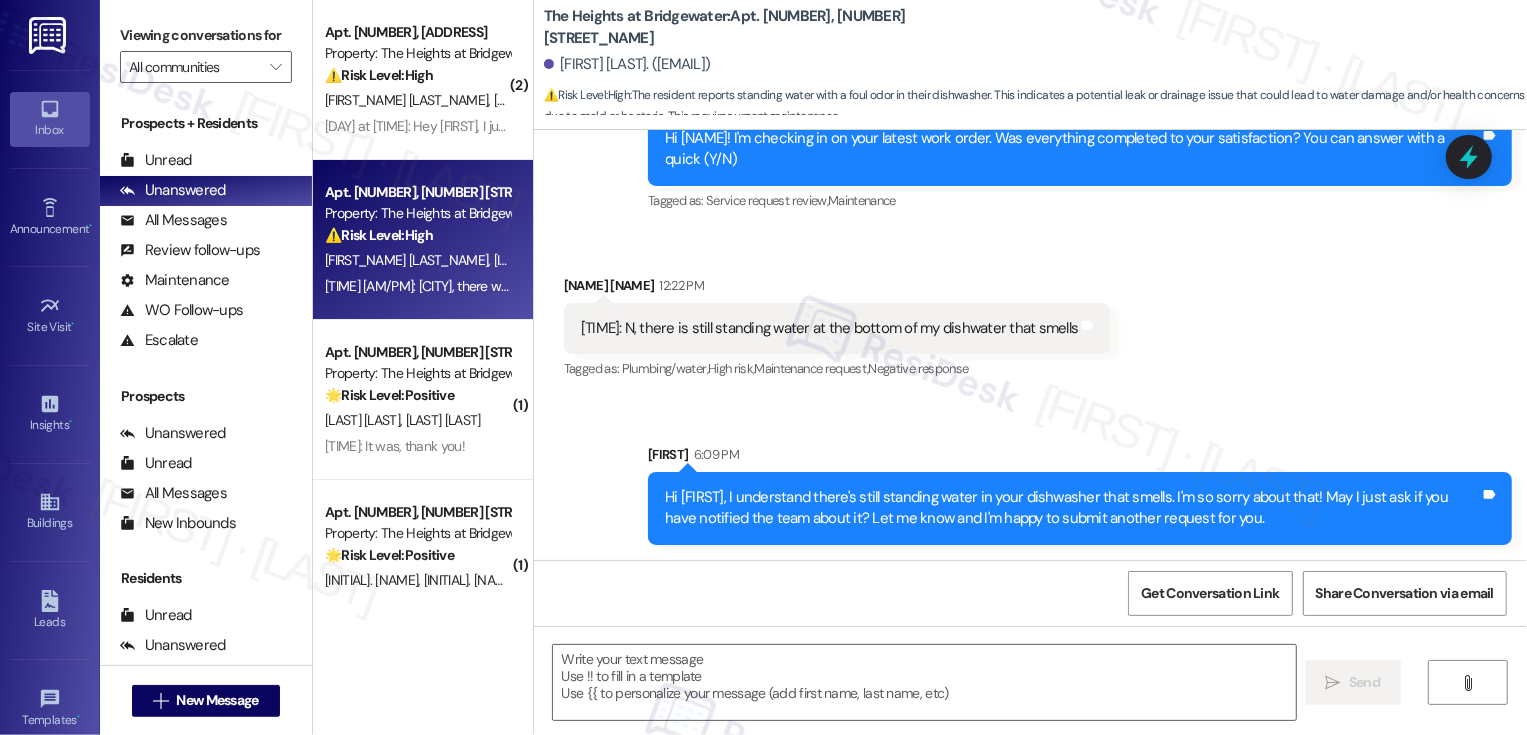 type on "Fetching suggested responses. Please feel free to read through the conversation in the meantime." 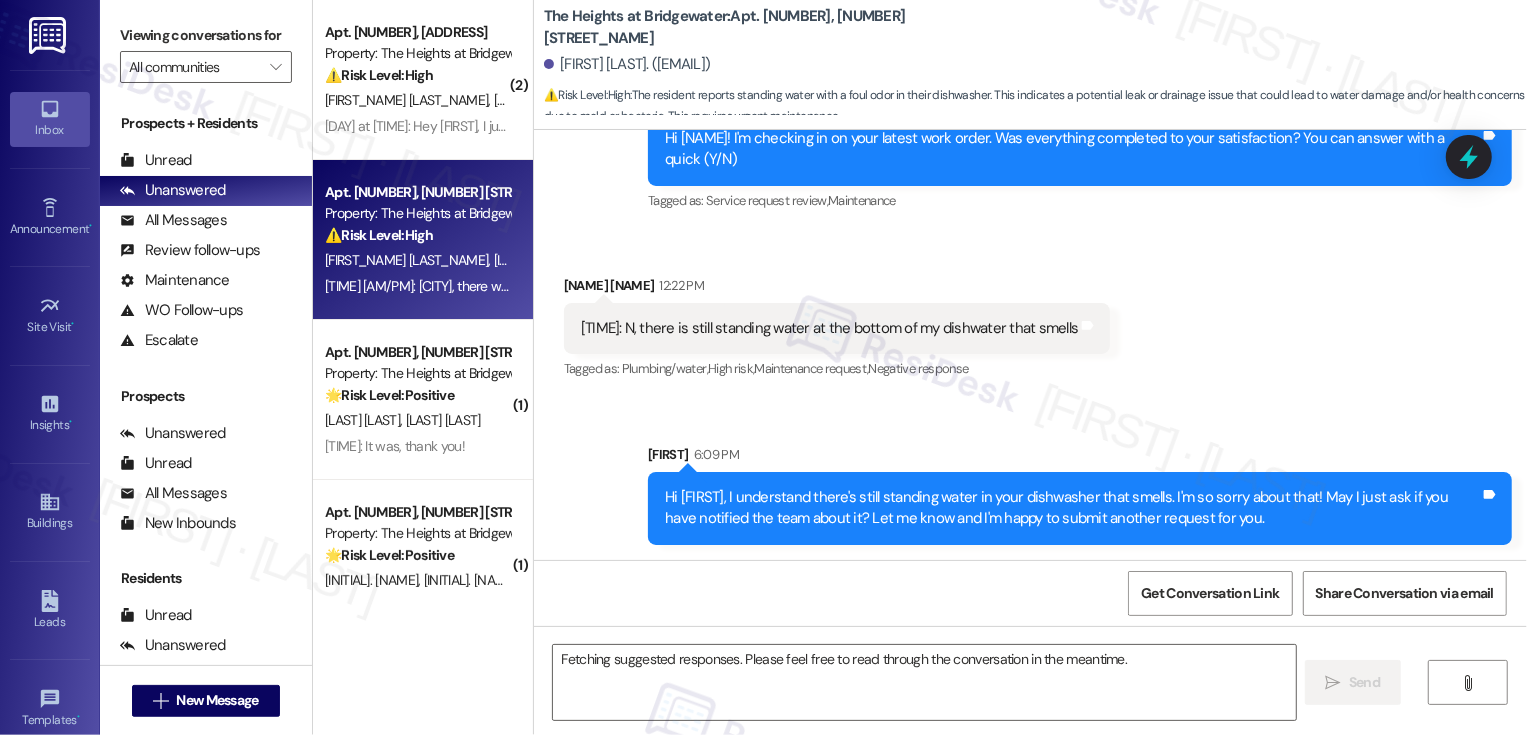 click on "[DATE] at [TIME]: Pa, there was no follow up after we spoke last concerning the garage fee they added, so I will pay the balance now to make sure is all is well, and moving forward.  [DATE] at [TIME]: Pa, there was no follow up after we spoke last concerning the garage fee they added, so I will pay the balance now to make sure is all is well, and moving forward." at bounding box center [848, 286] 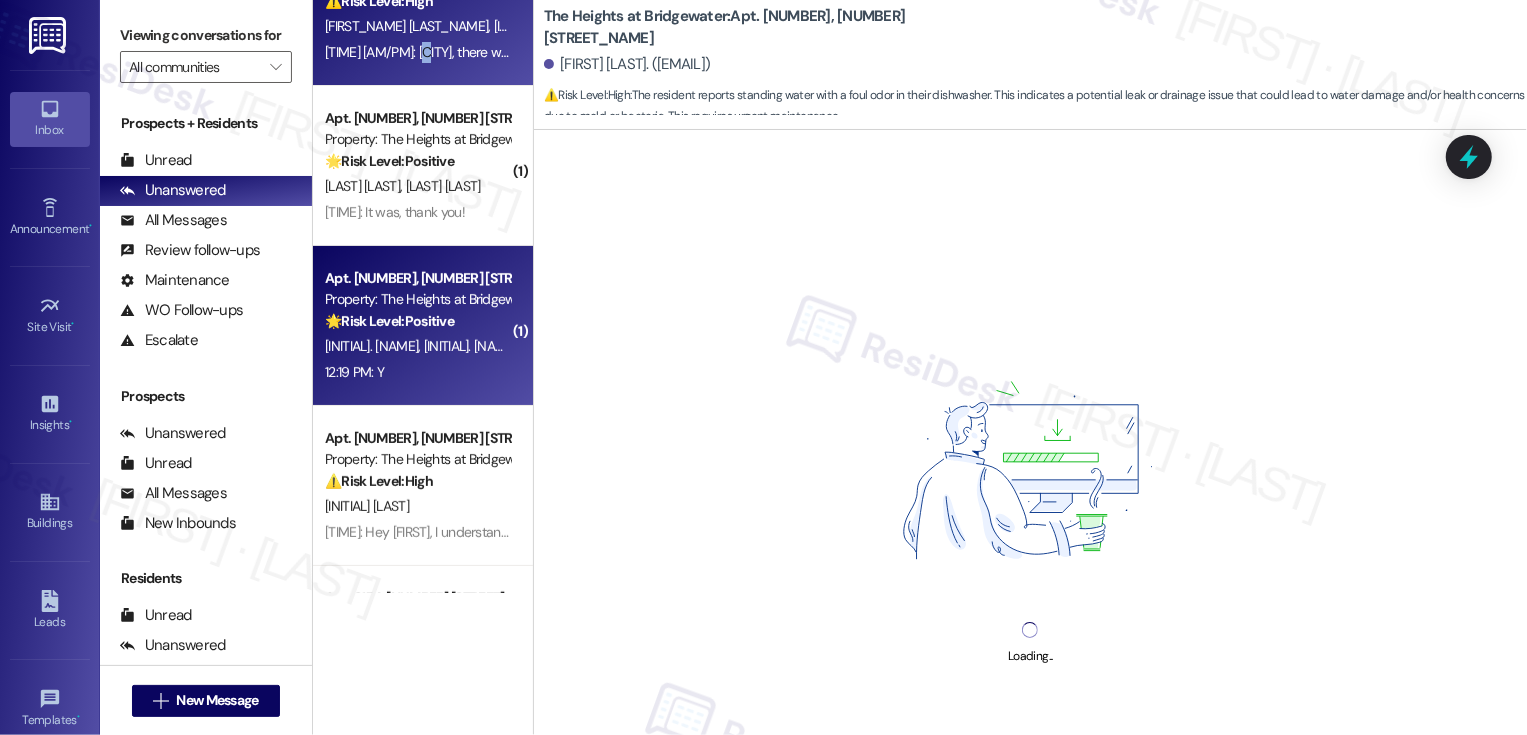 scroll, scrollTop: 366, scrollLeft: 0, axis: vertical 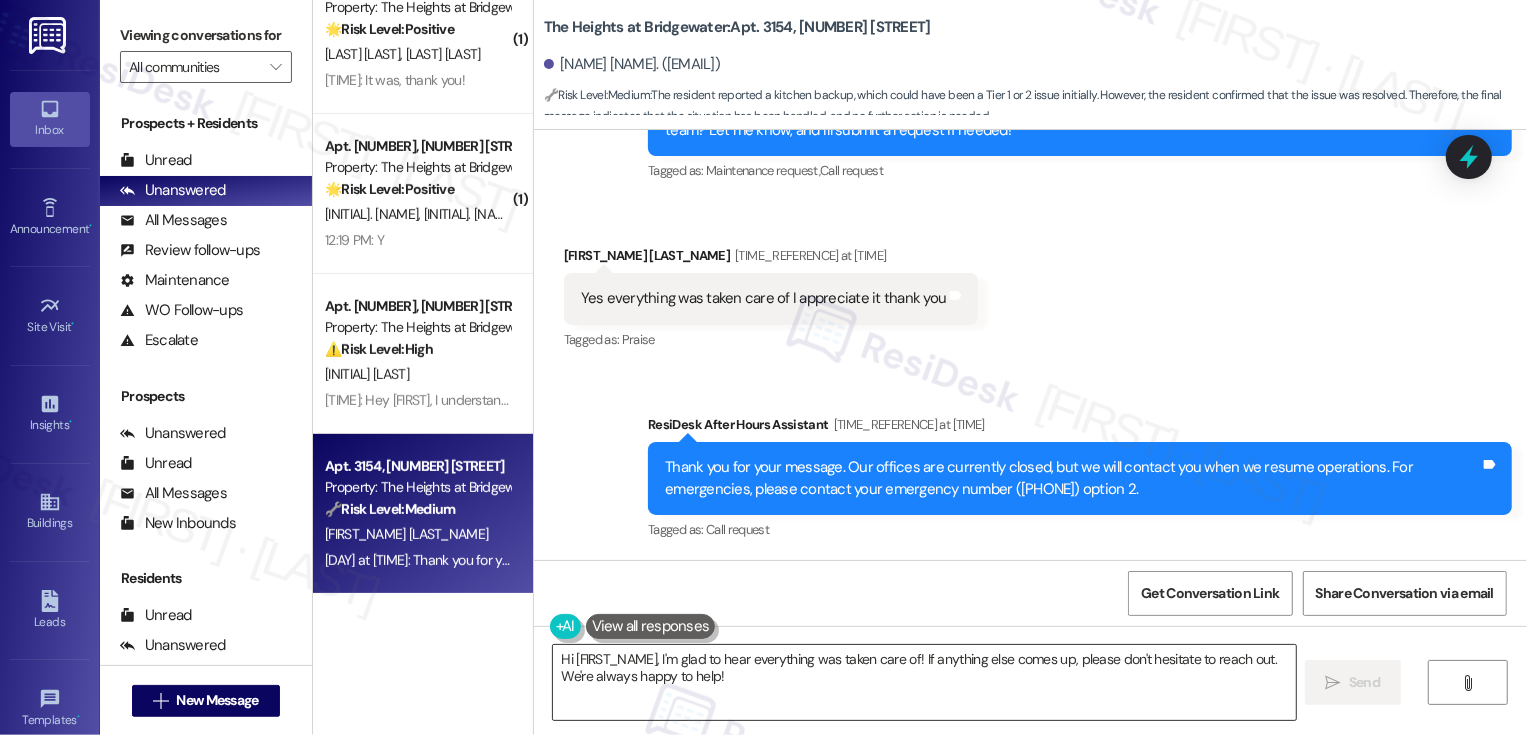 click on "Hi [FIRST_NAME], I'm glad to hear everything was taken care of! If anything else comes up, please don't hesitate to reach out. We're always happy to help!" at bounding box center (924, 682) 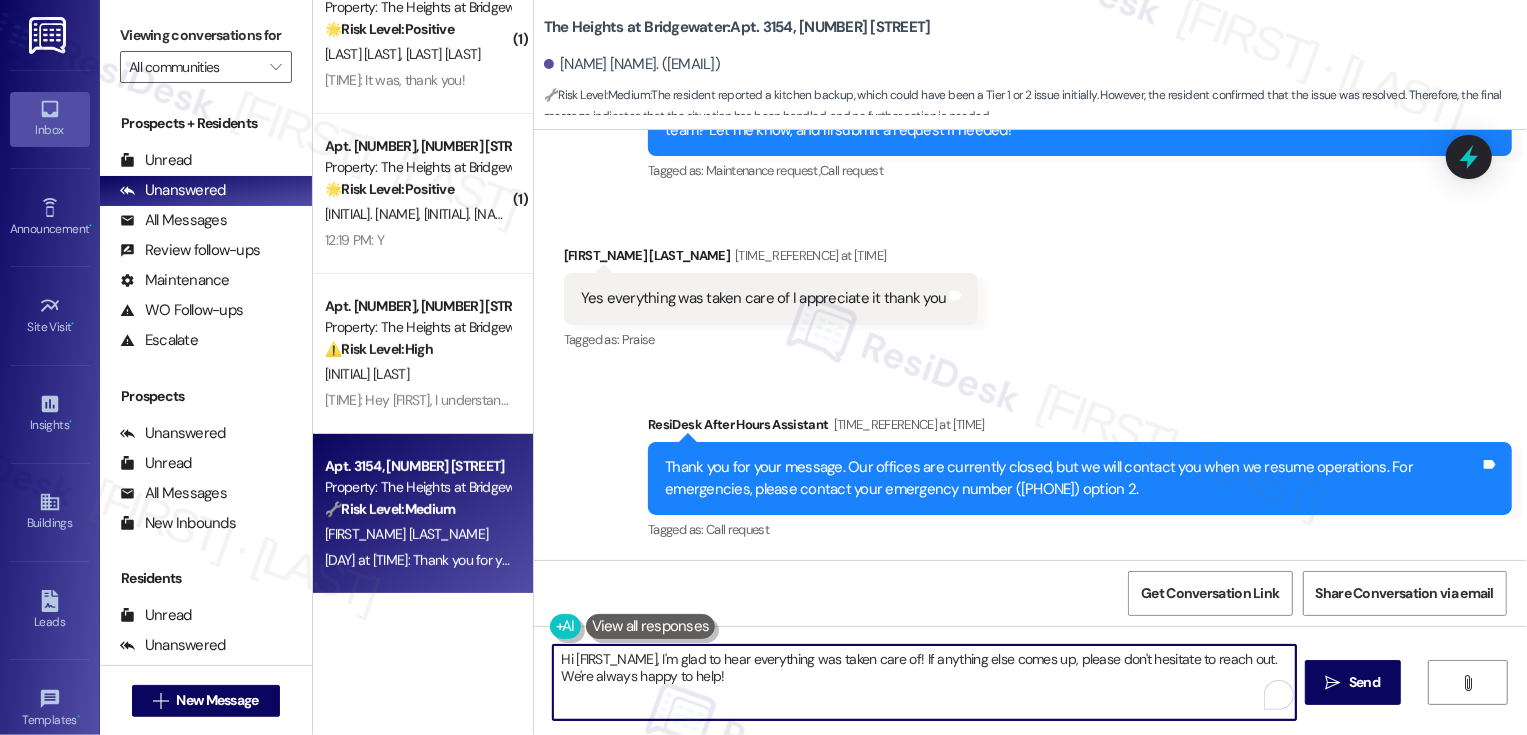 drag, startPoint x: 916, startPoint y: 655, endPoint x: 964, endPoint y: 723, distance: 83.23461 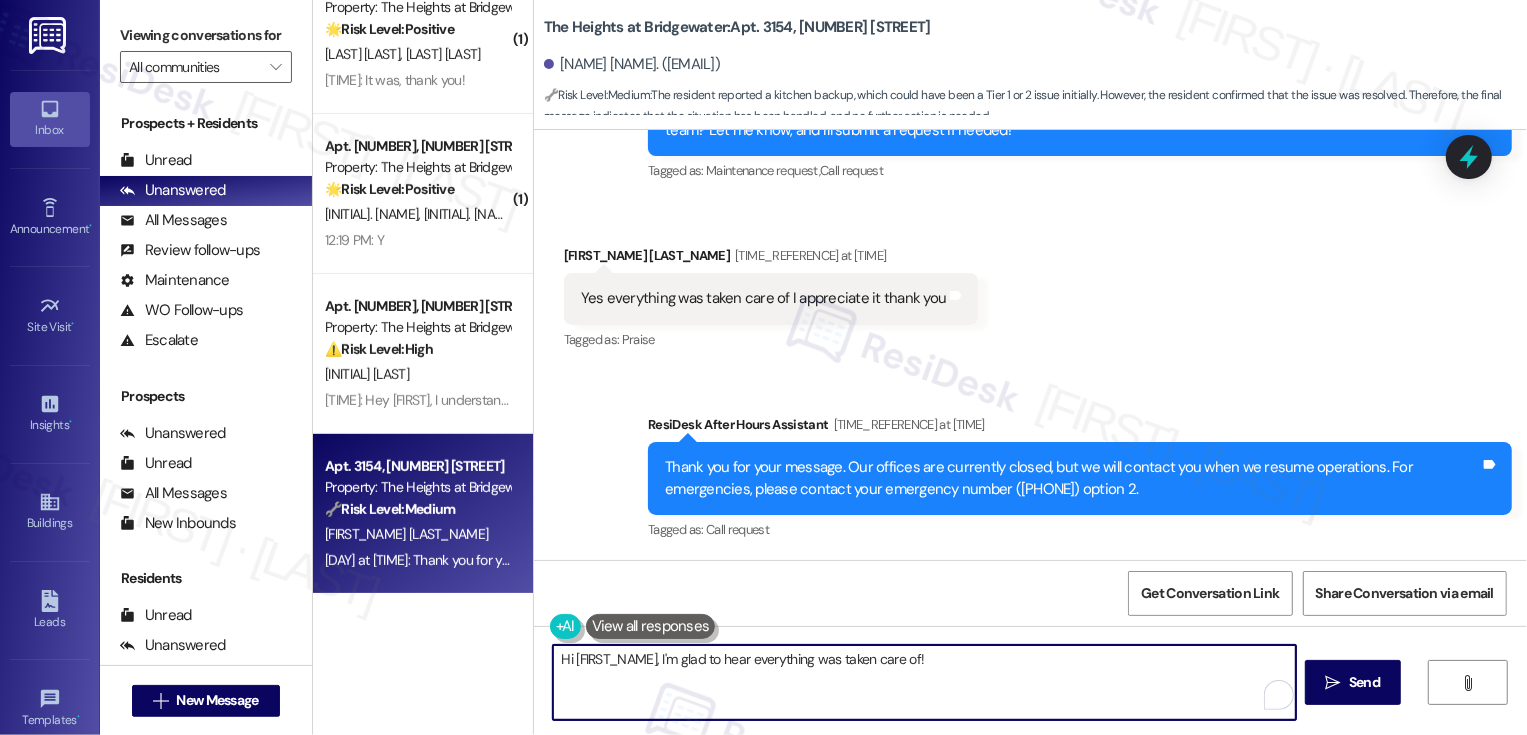 paste on "If you don't mind me asking, how has your experience been so far? Has the property lived up to your expectations?" 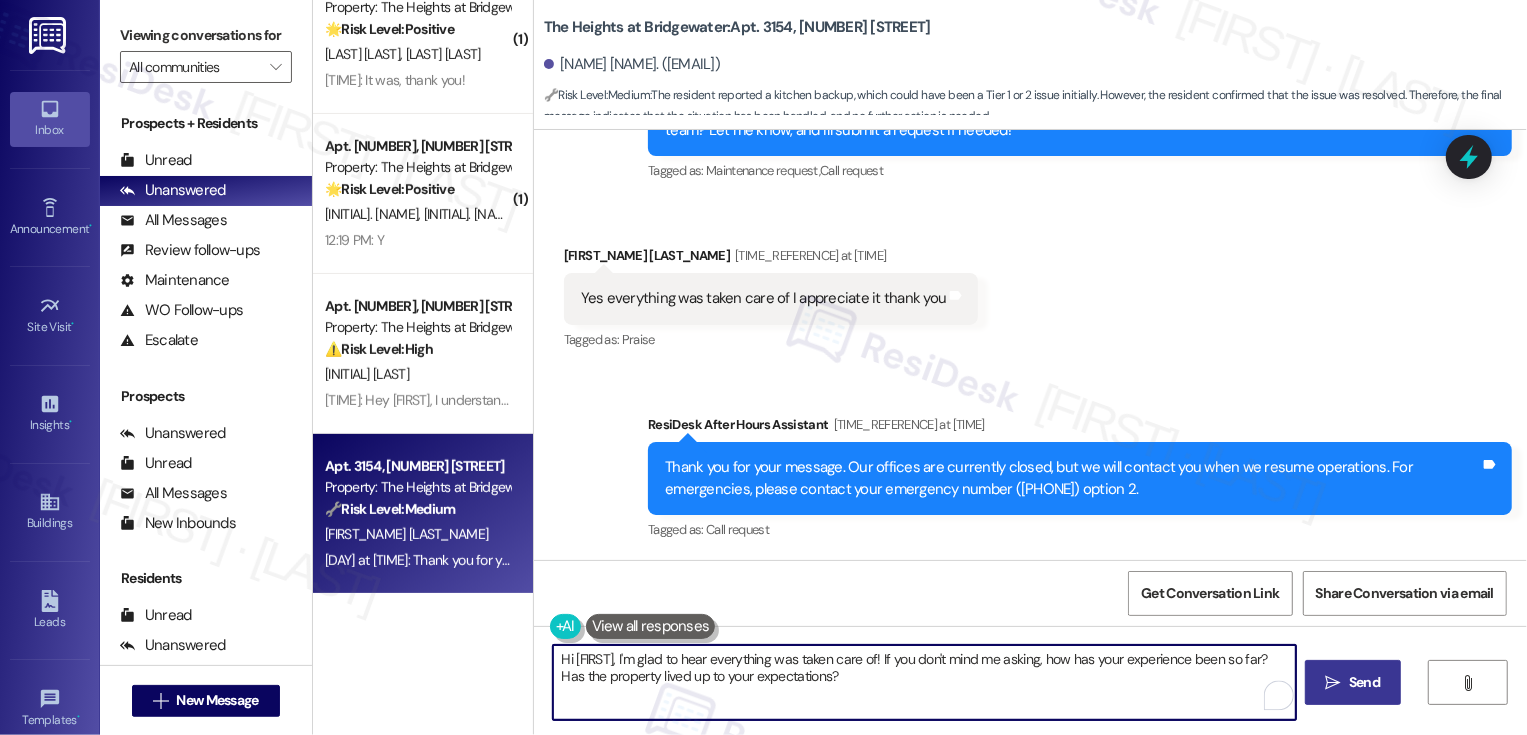 type on "Hi [FIRST], I'm glad to hear everything was taken care of! If you don't mind me asking, how has your experience been so far? Has the property lived up to your expectations?" 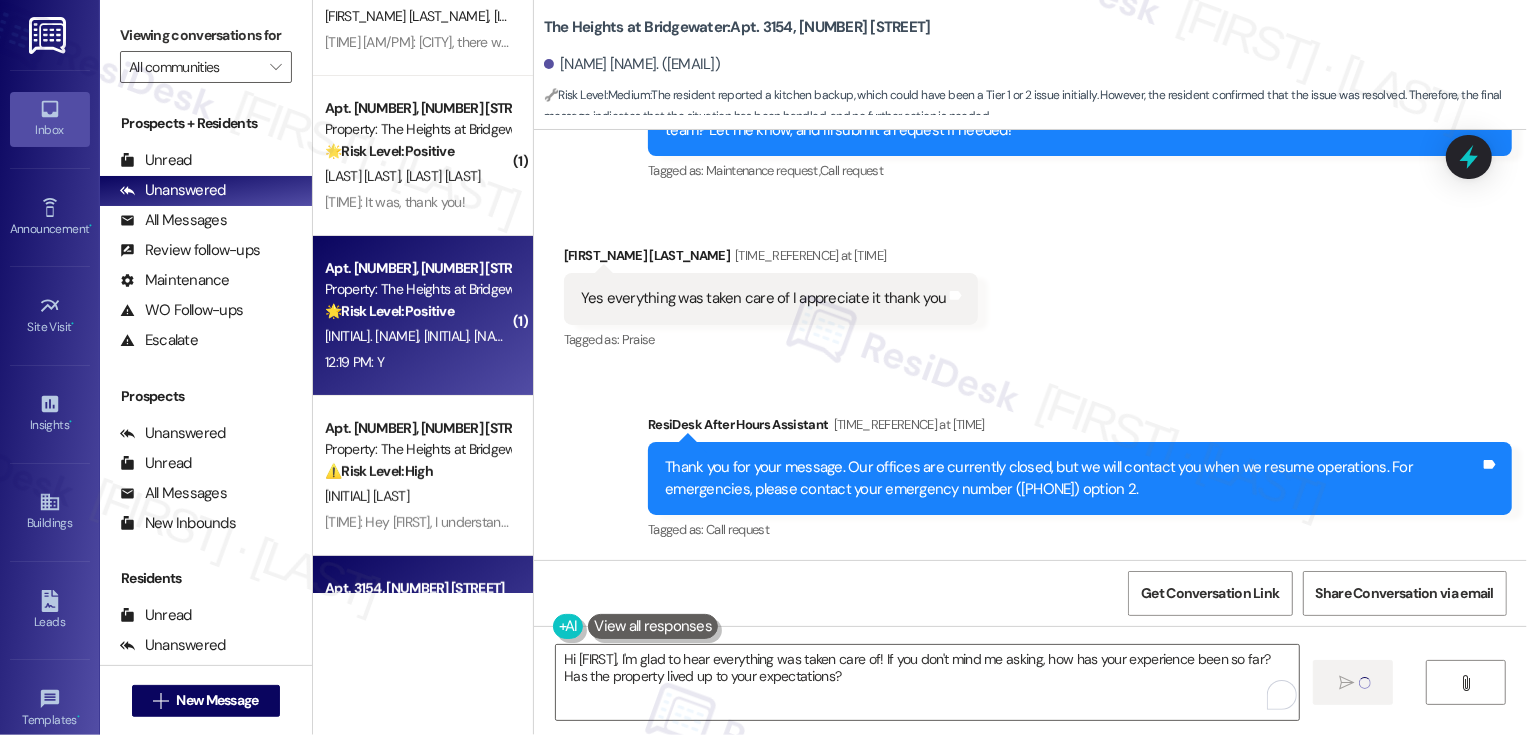 type 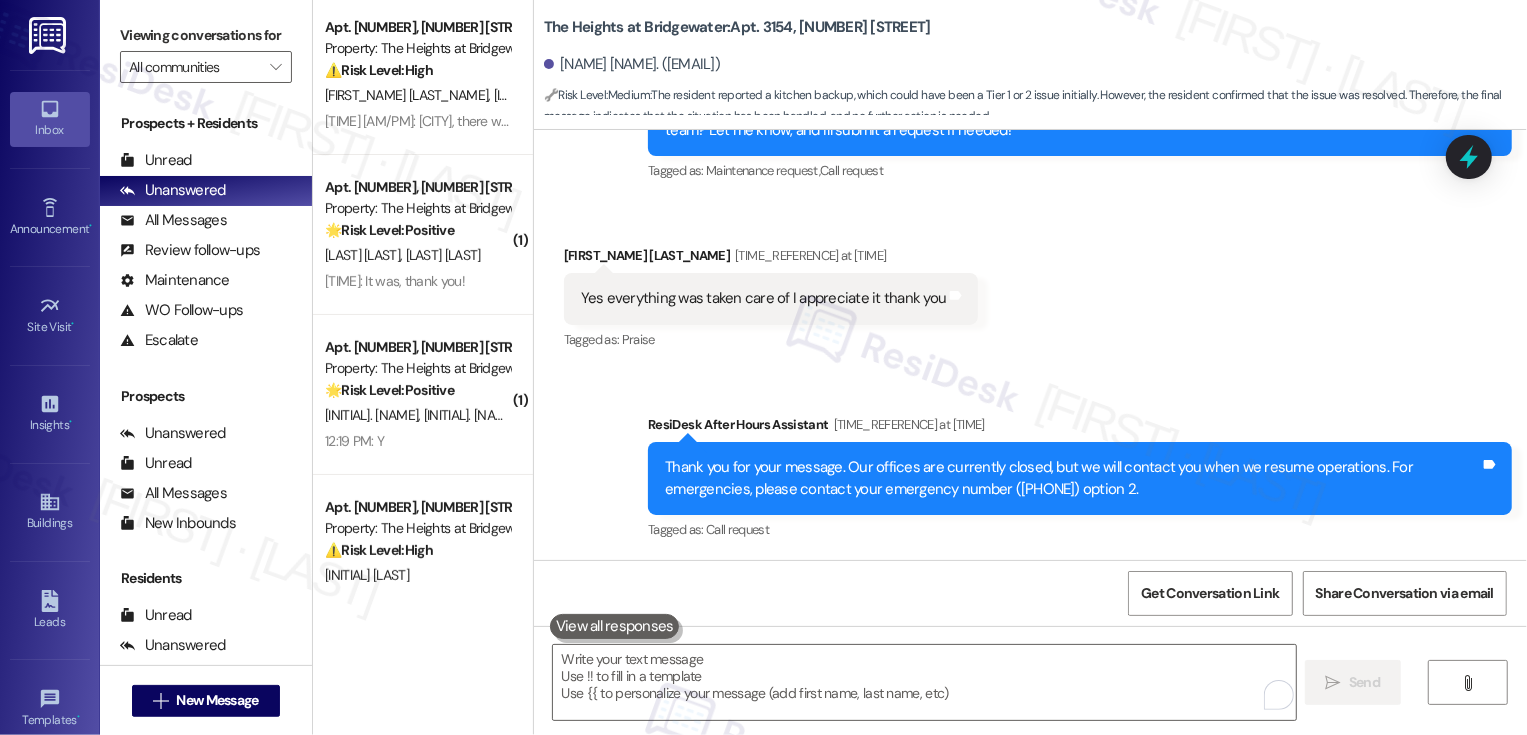 scroll, scrollTop: 144, scrollLeft: 0, axis: vertical 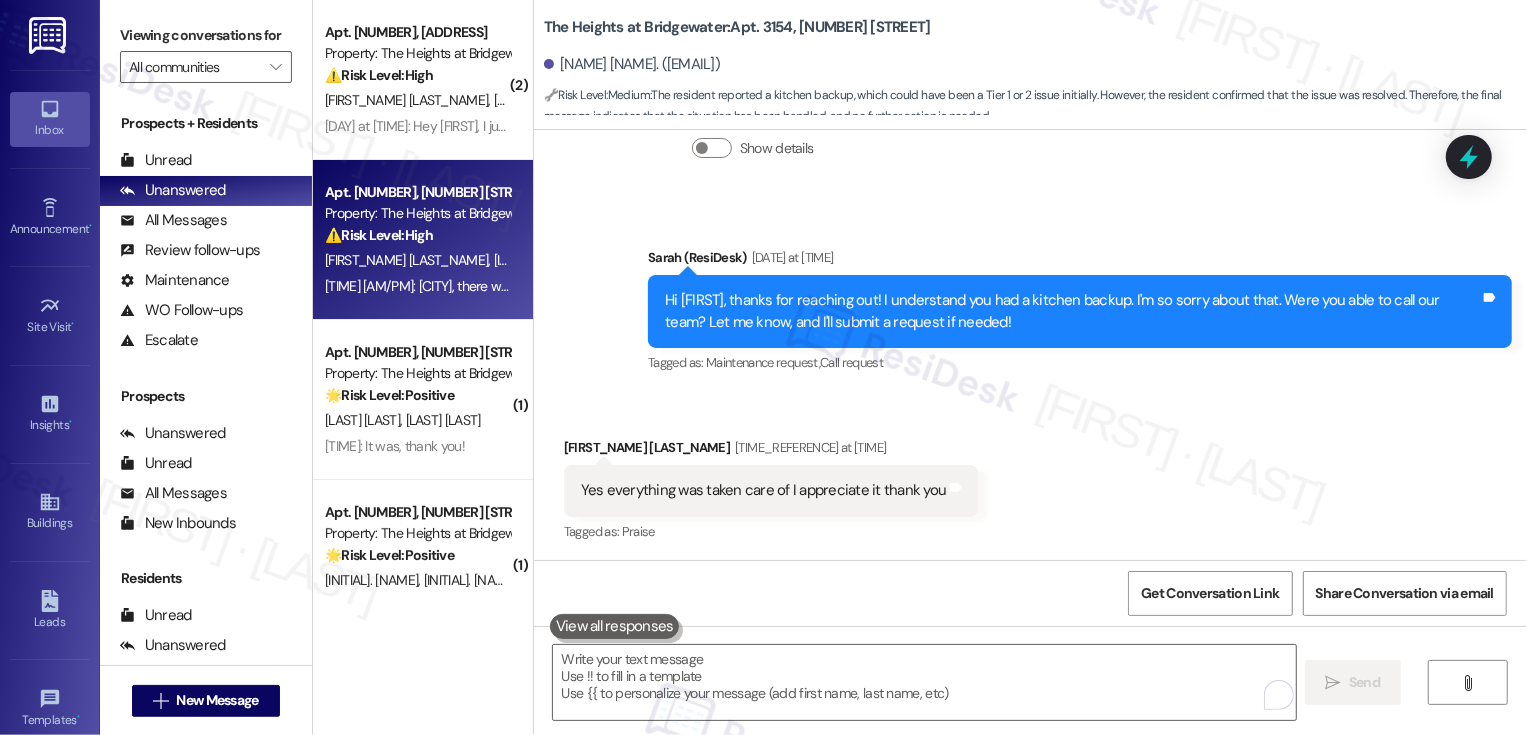 click on "[LAST] [LAST]" at bounding box center [417, 260] 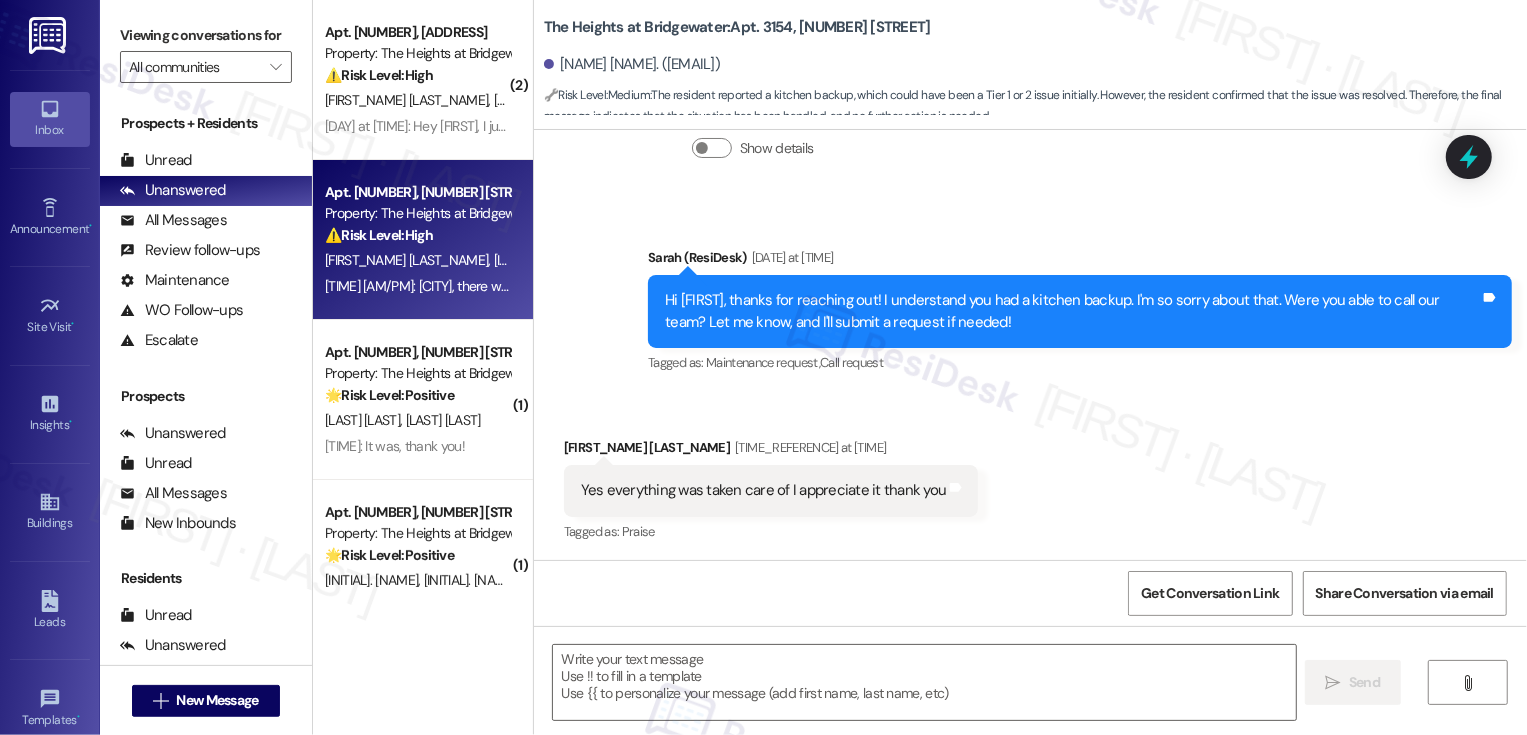type on "Fetching suggested responses. Please feel free to read through the conversation in the meantime." 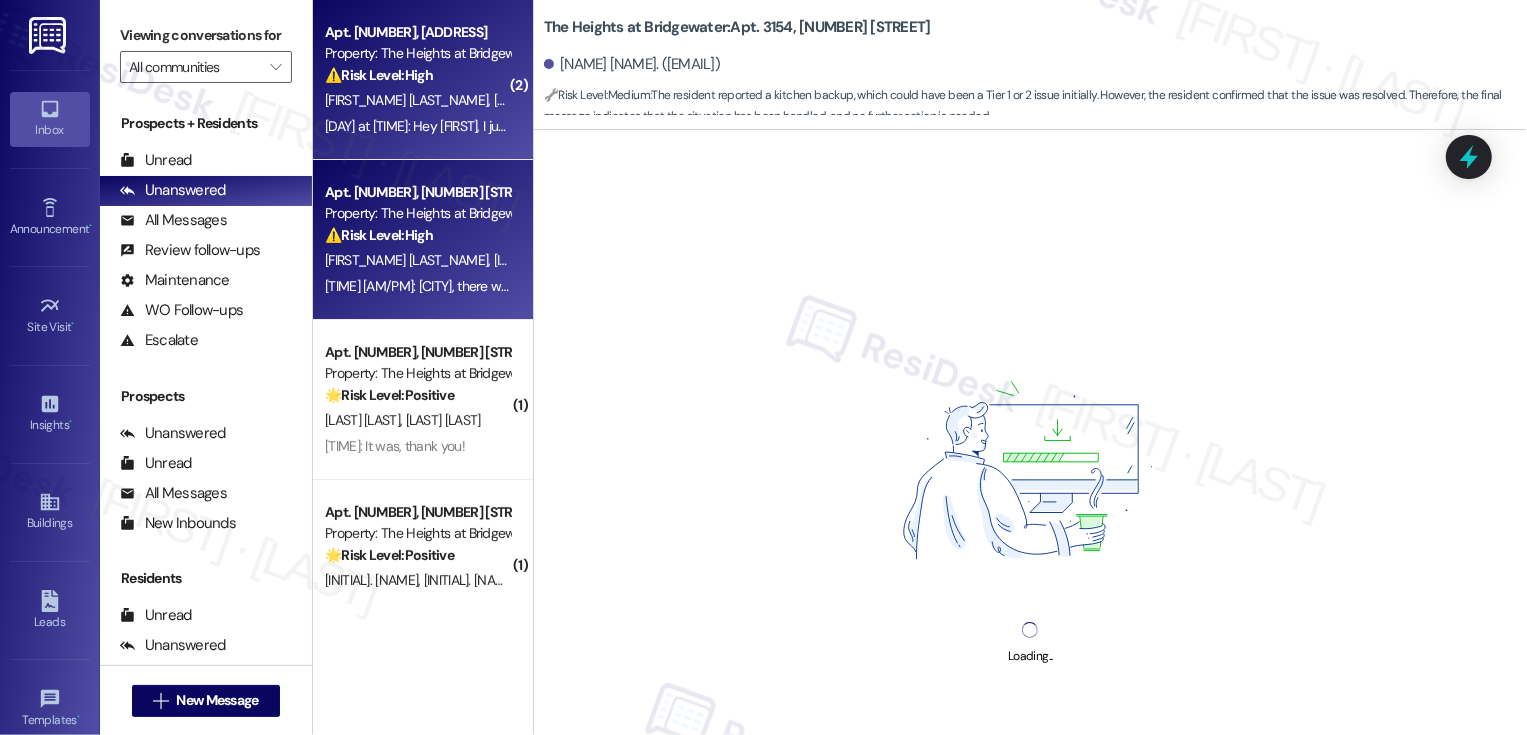 click on "[LAST] [LAST]" at bounding box center [417, 100] 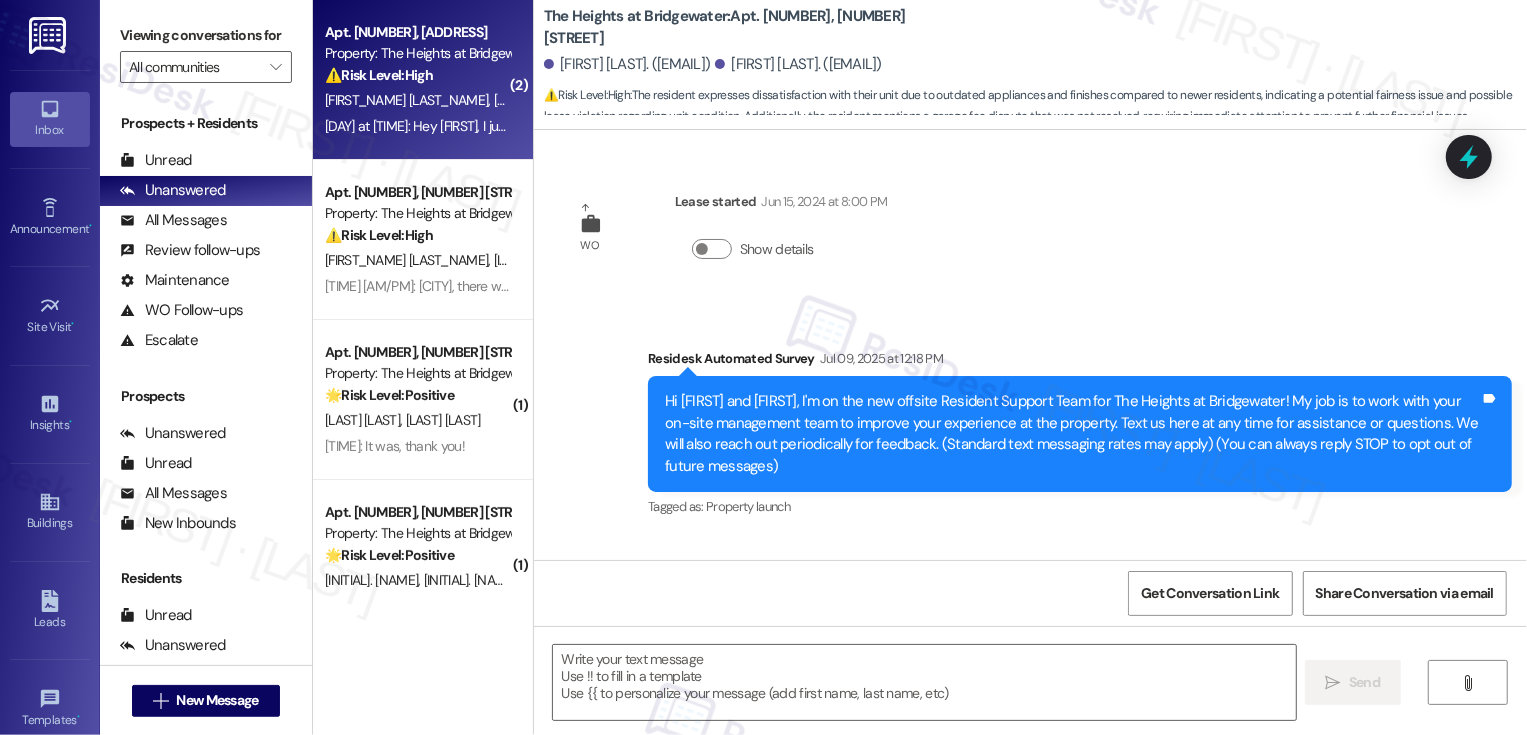 scroll, scrollTop: 7610, scrollLeft: 0, axis: vertical 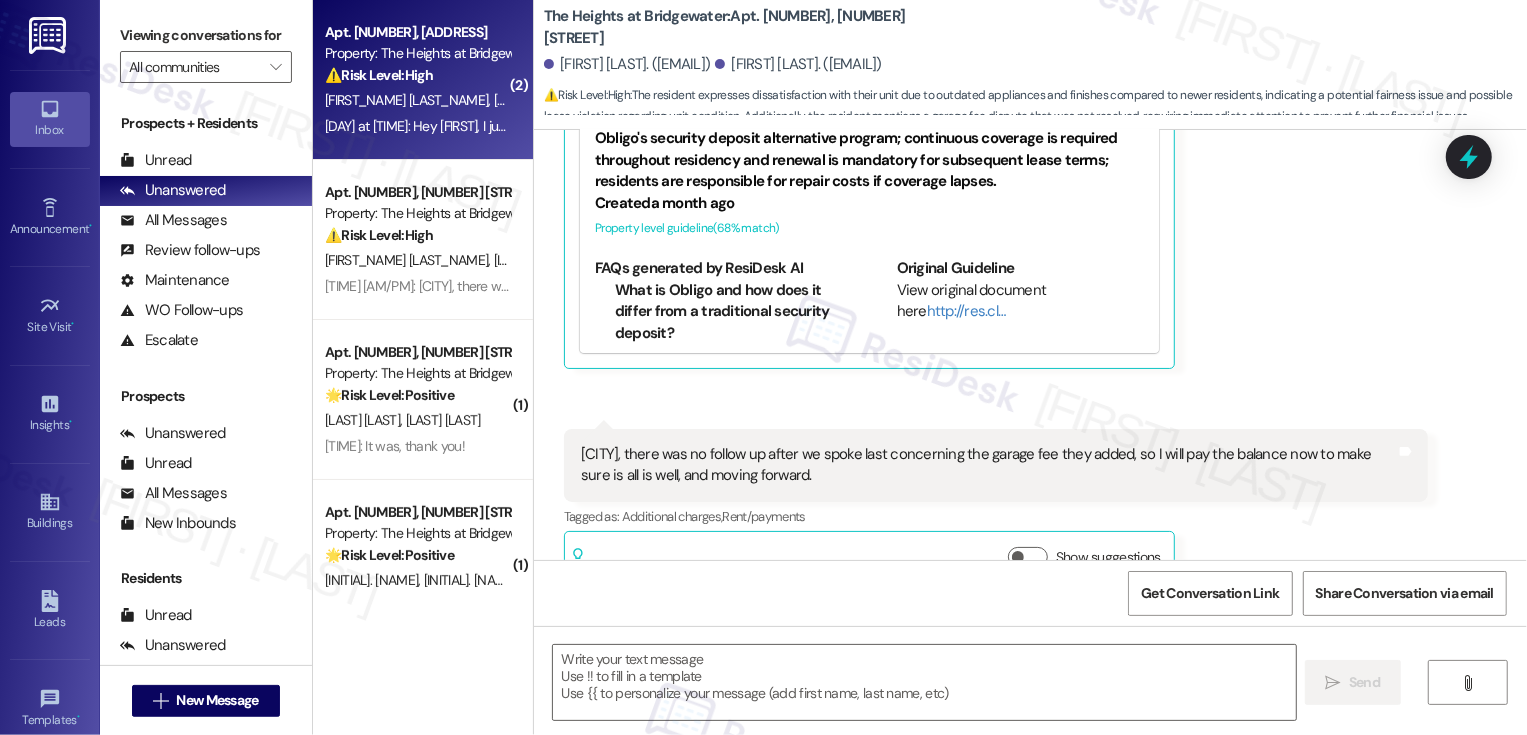 click on "[LAST] [LAST]" at bounding box center (417, 100) 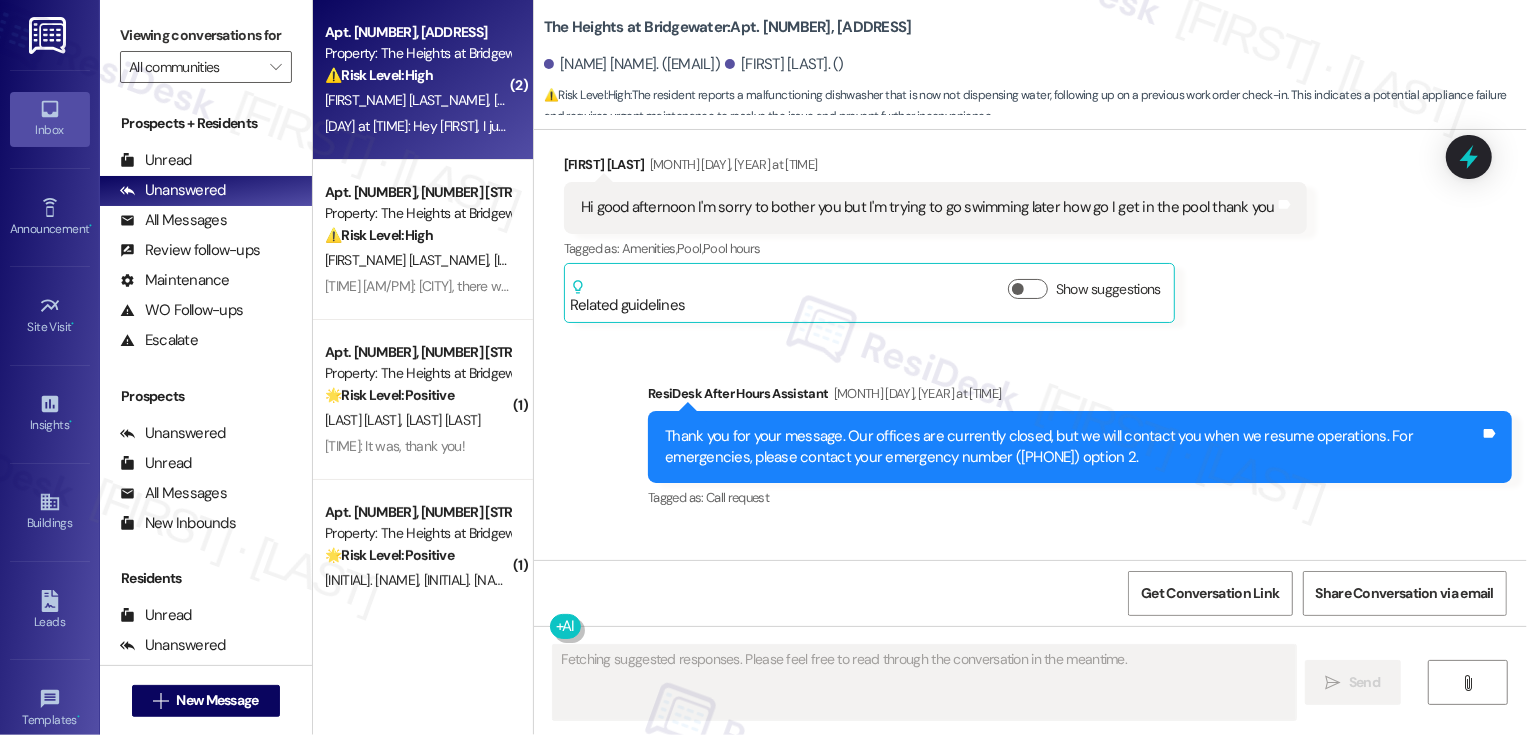 scroll, scrollTop: 11871, scrollLeft: 0, axis: vertical 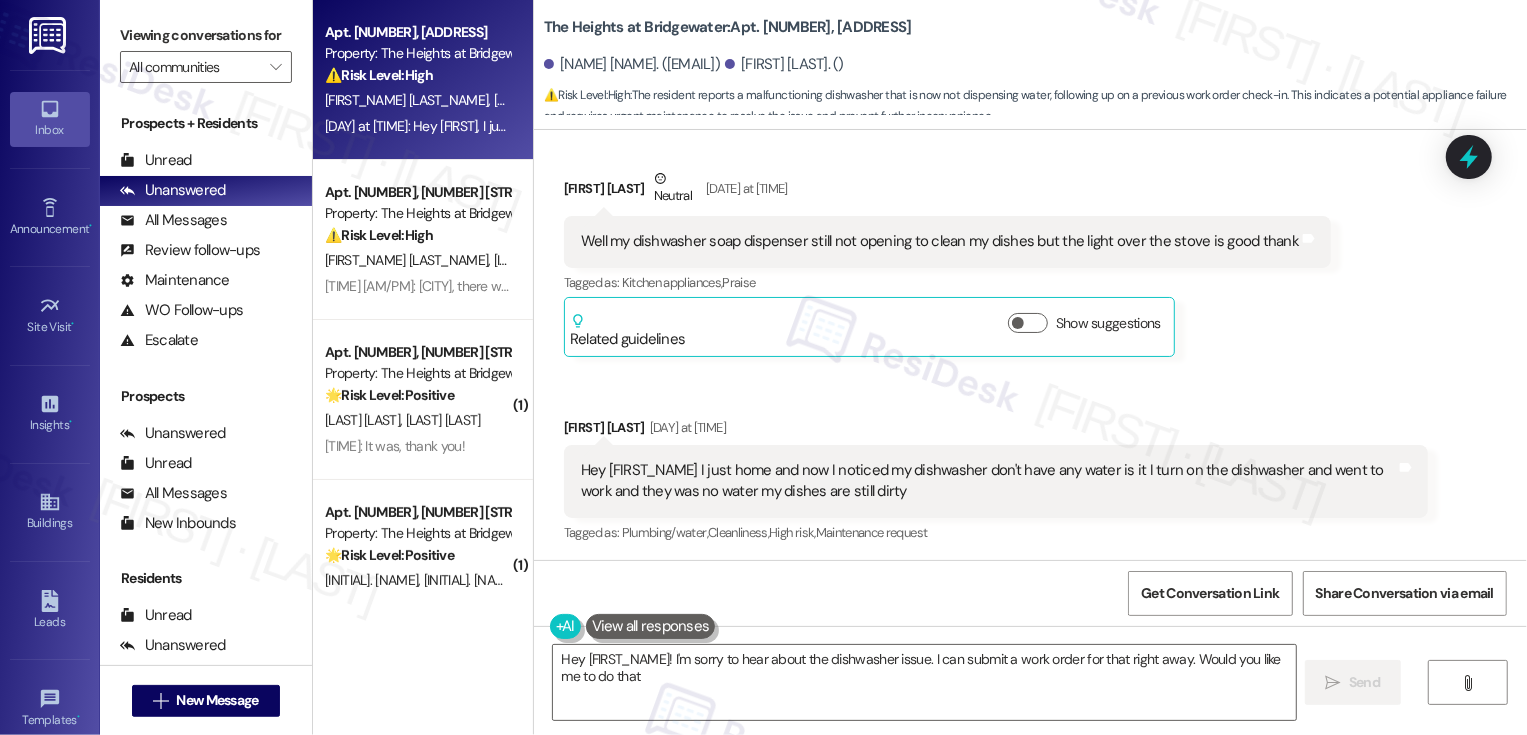 type on "Hey [NAME]! I'm sorry to hear about the dishwasher issue. I can submit a work order for that right away. Would you like me to do that?" 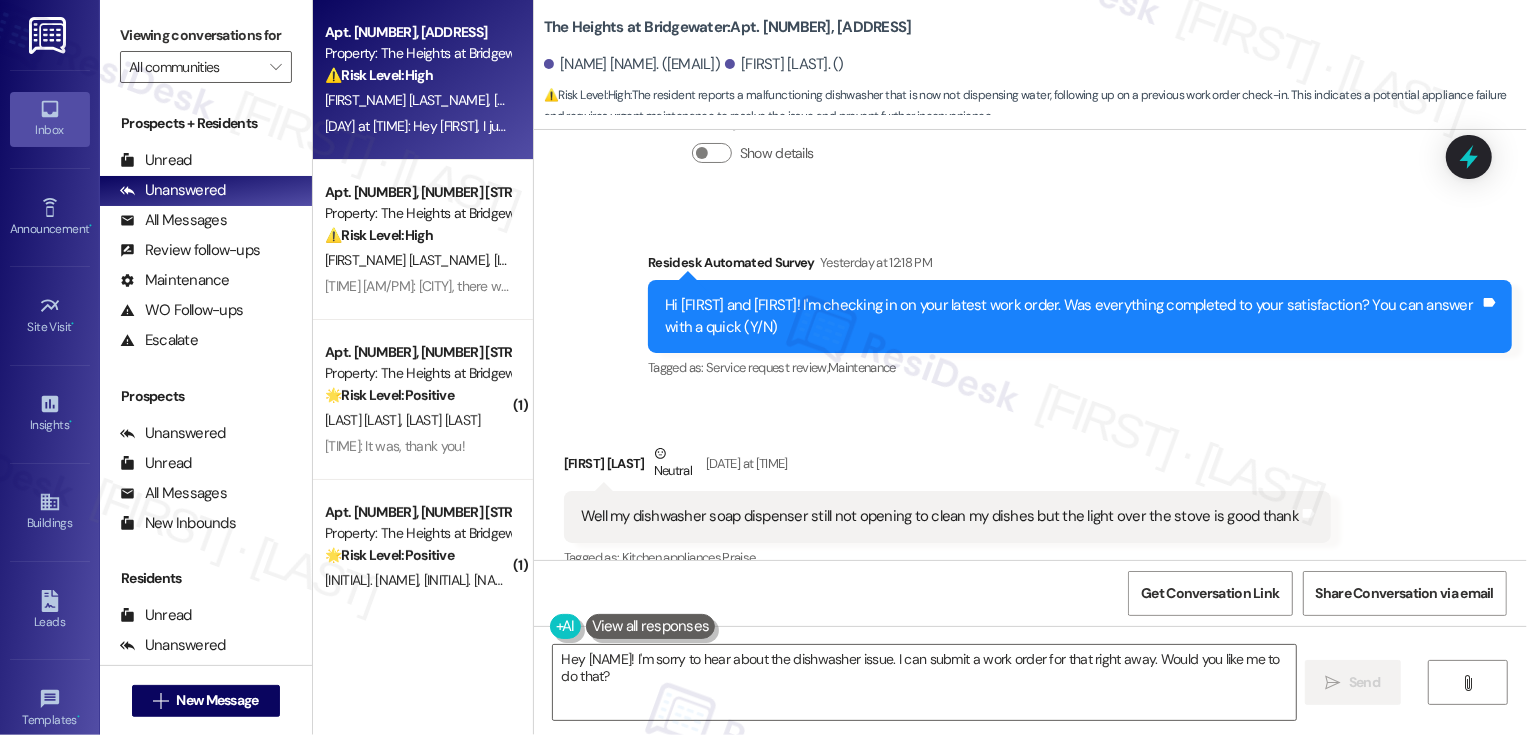 scroll, scrollTop: 11871, scrollLeft: 0, axis: vertical 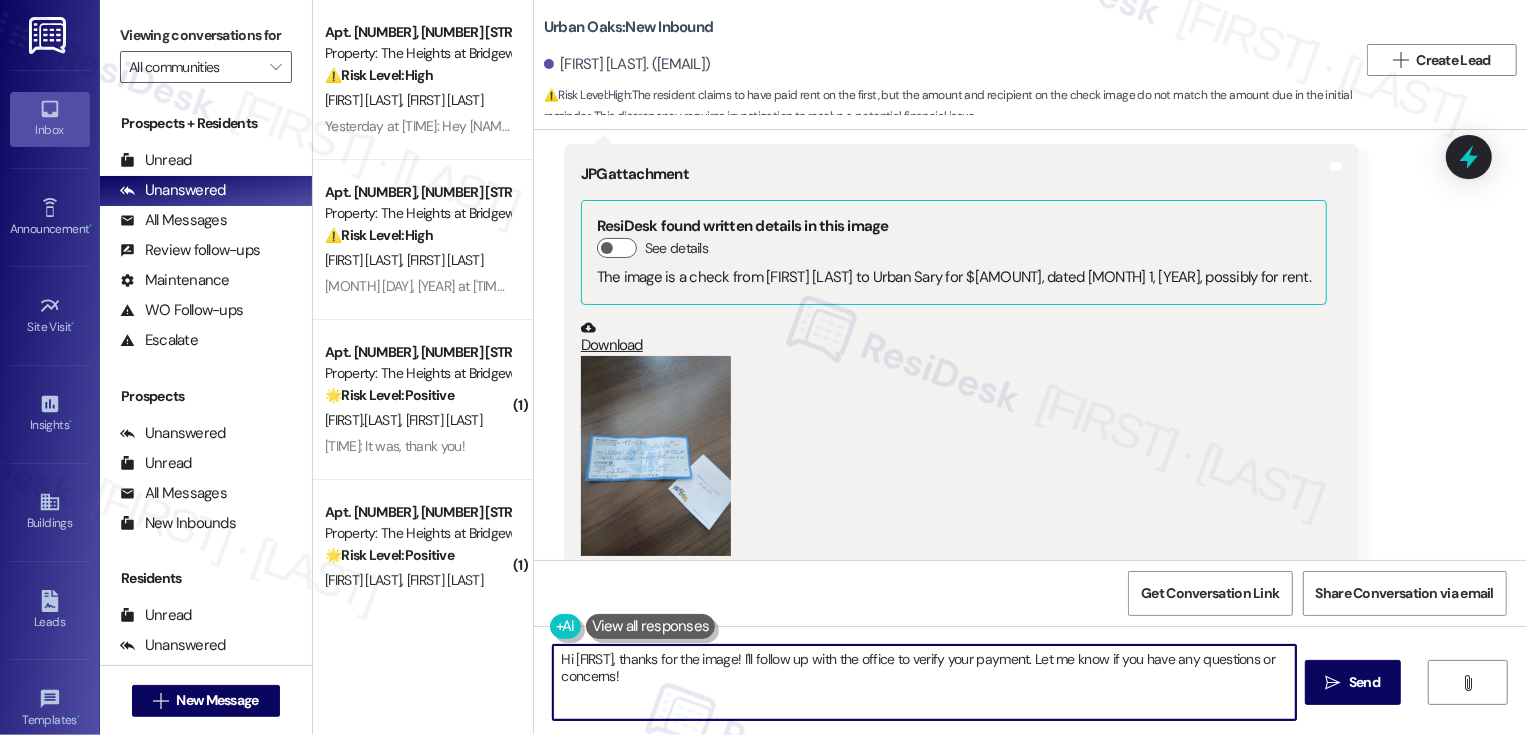 drag, startPoint x: 653, startPoint y: 657, endPoint x: 758, endPoint y: 708, distance: 116.73046 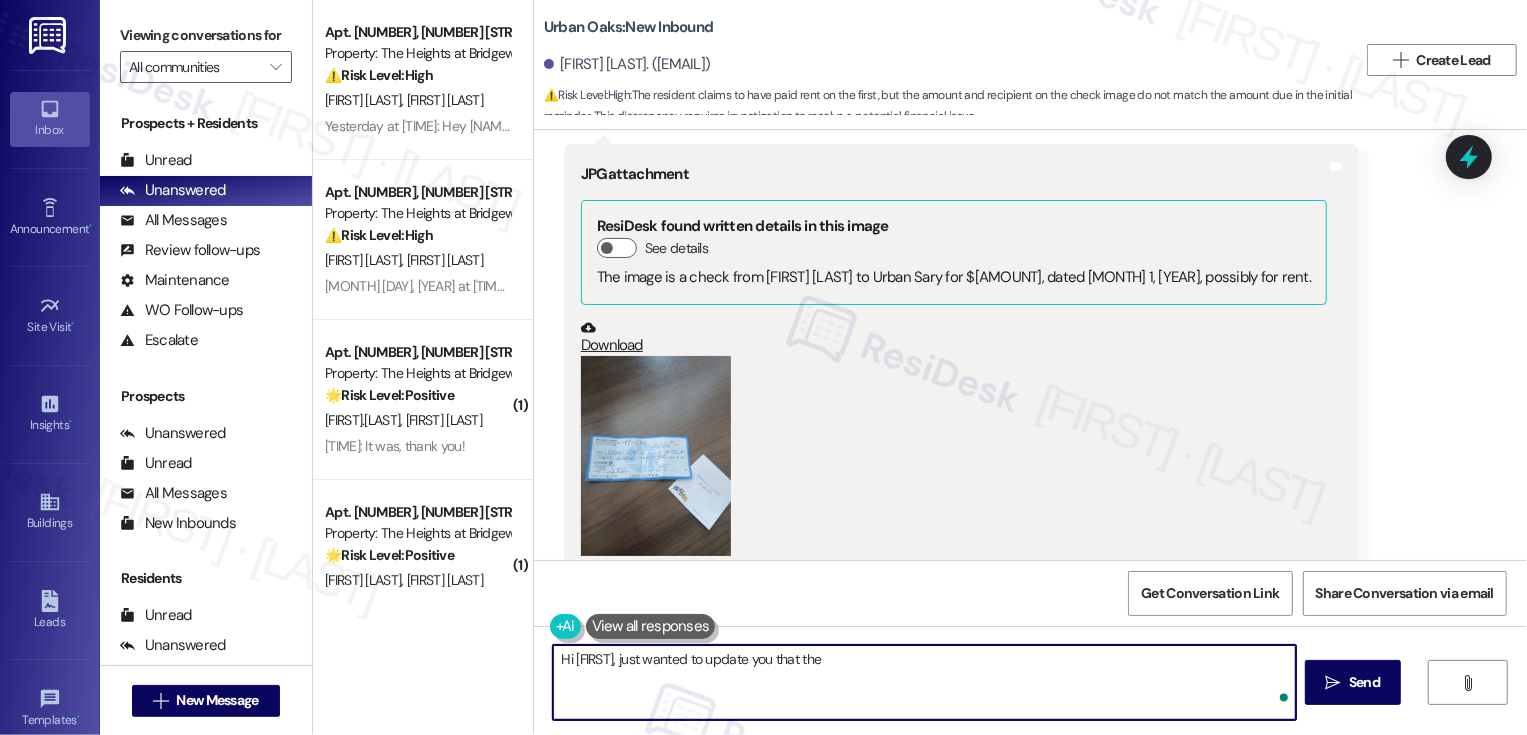 paste on "the check has been processed and is in good standing." 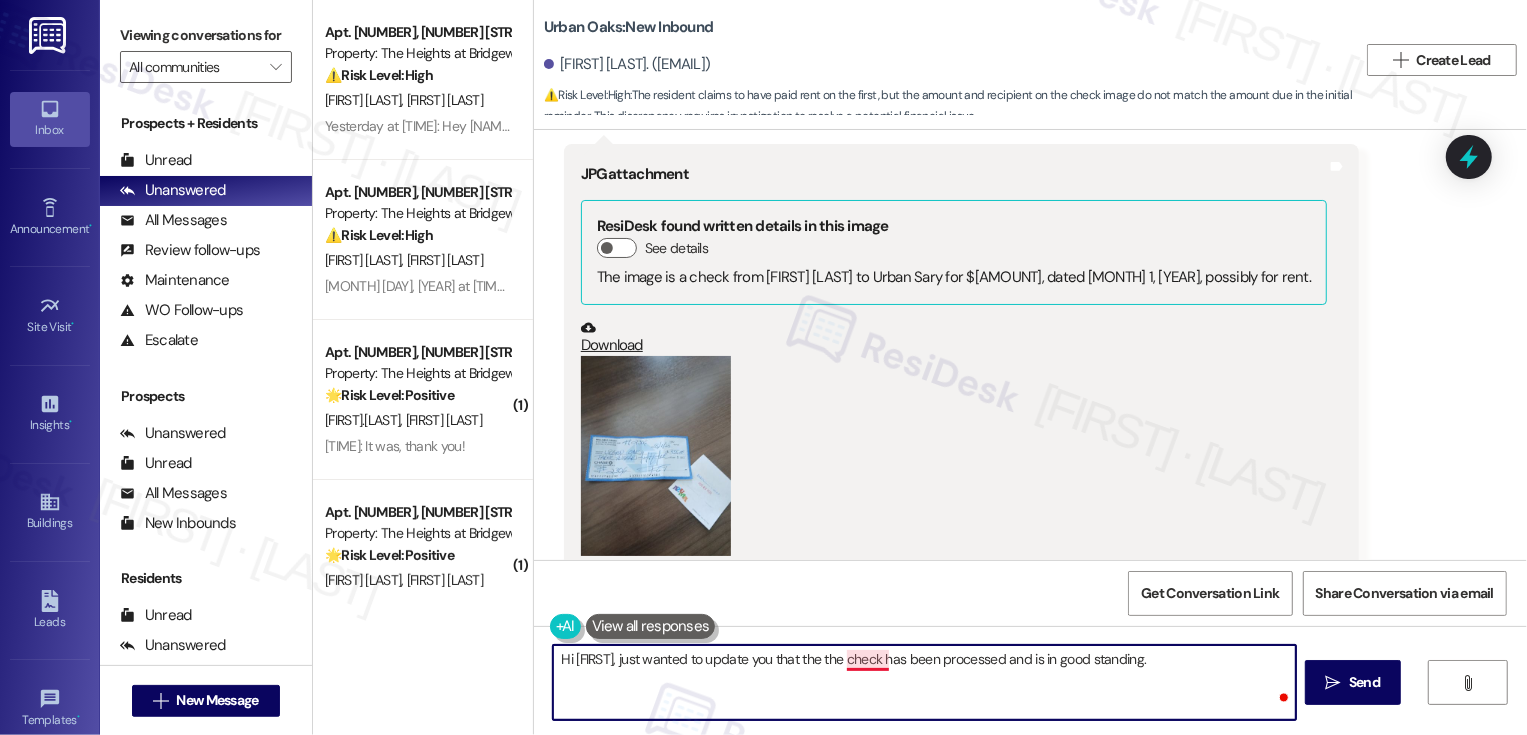click on "Hi [FIRST], just wanted to update you that the the check has been processed and is in good standing." at bounding box center [924, 682] 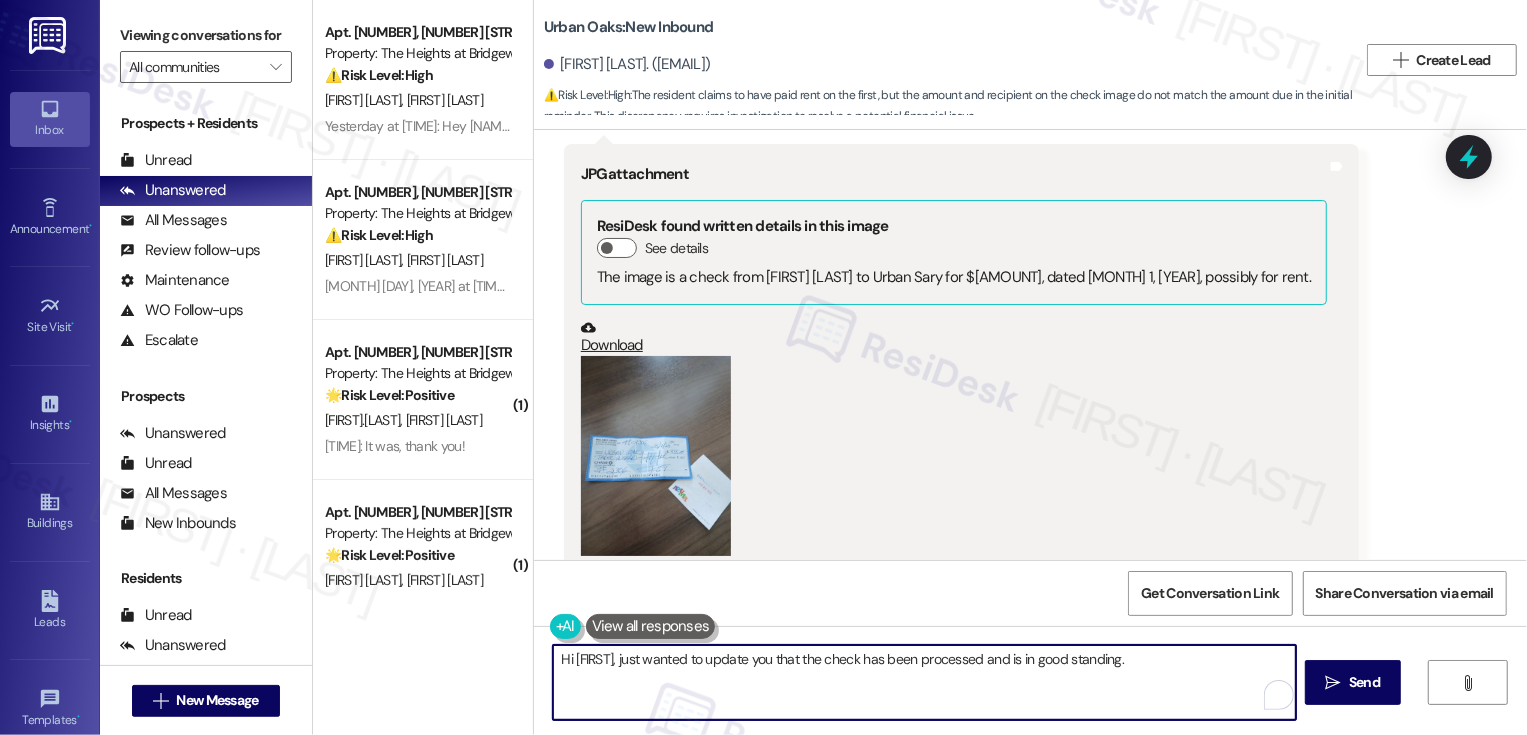 click on "Hi {{first_name}}, just wanted to update you that the check has been processed and is in good standing." at bounding box center (924, 682) 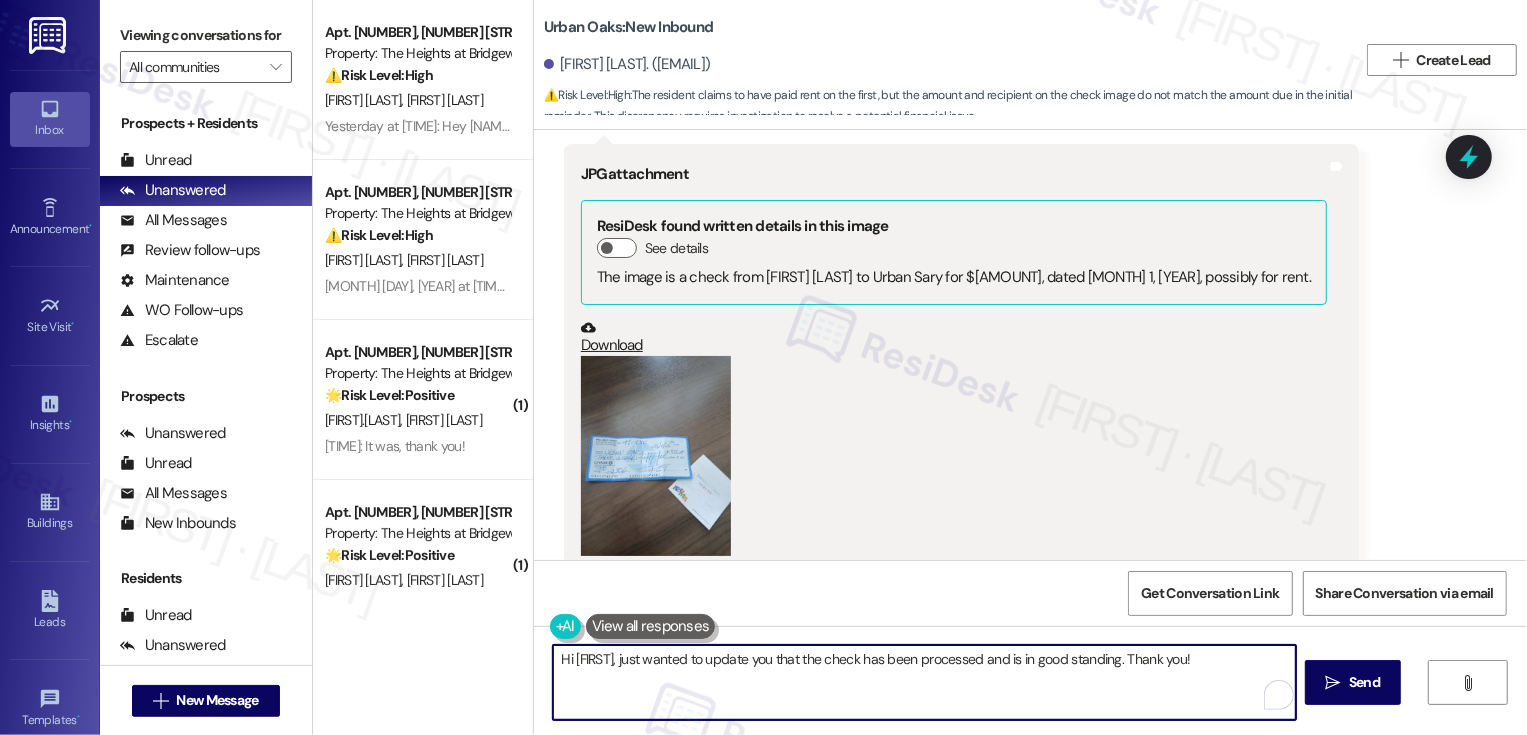 type on "Hi {{first_name}}, just wanted to update you that the check has been processed and is in good standing. Thank you!" 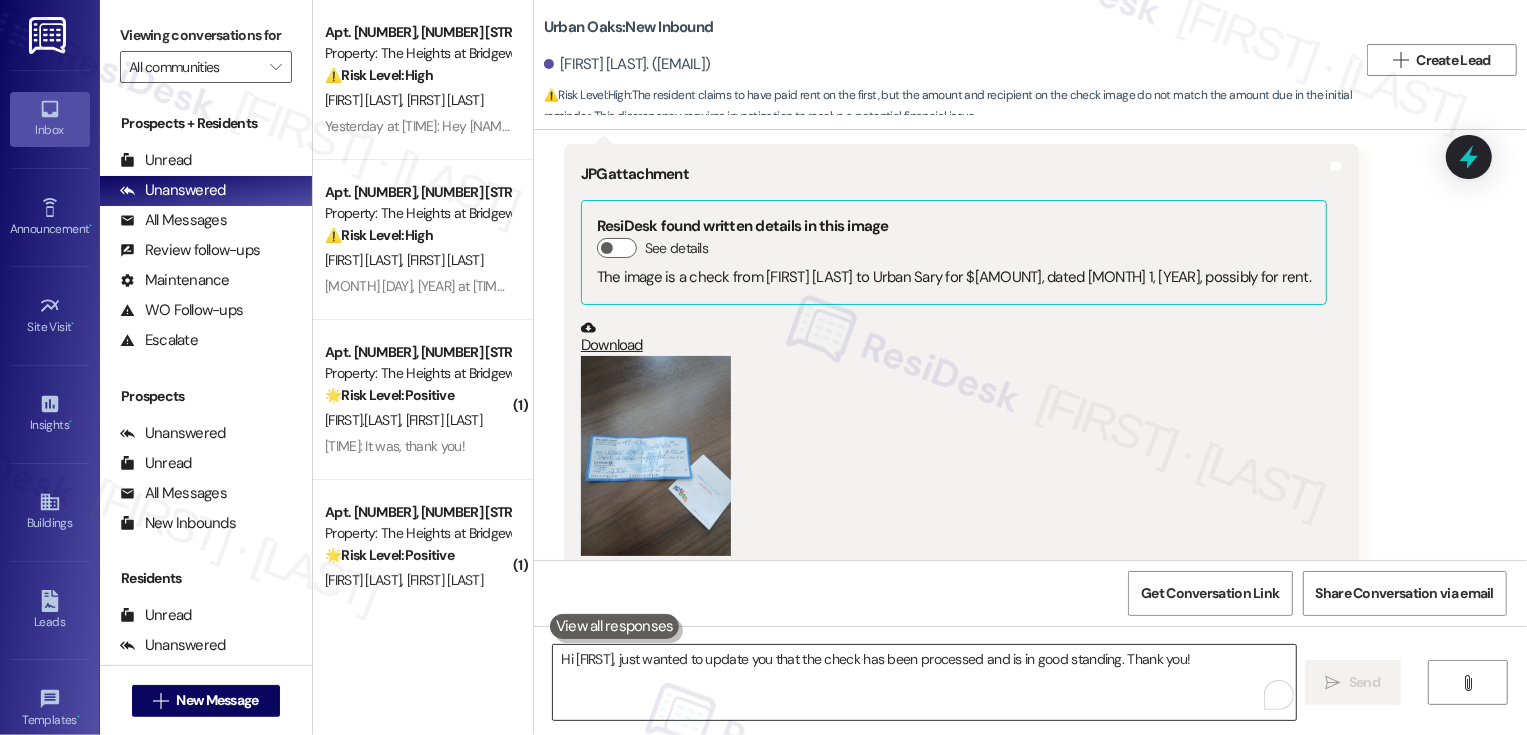 type 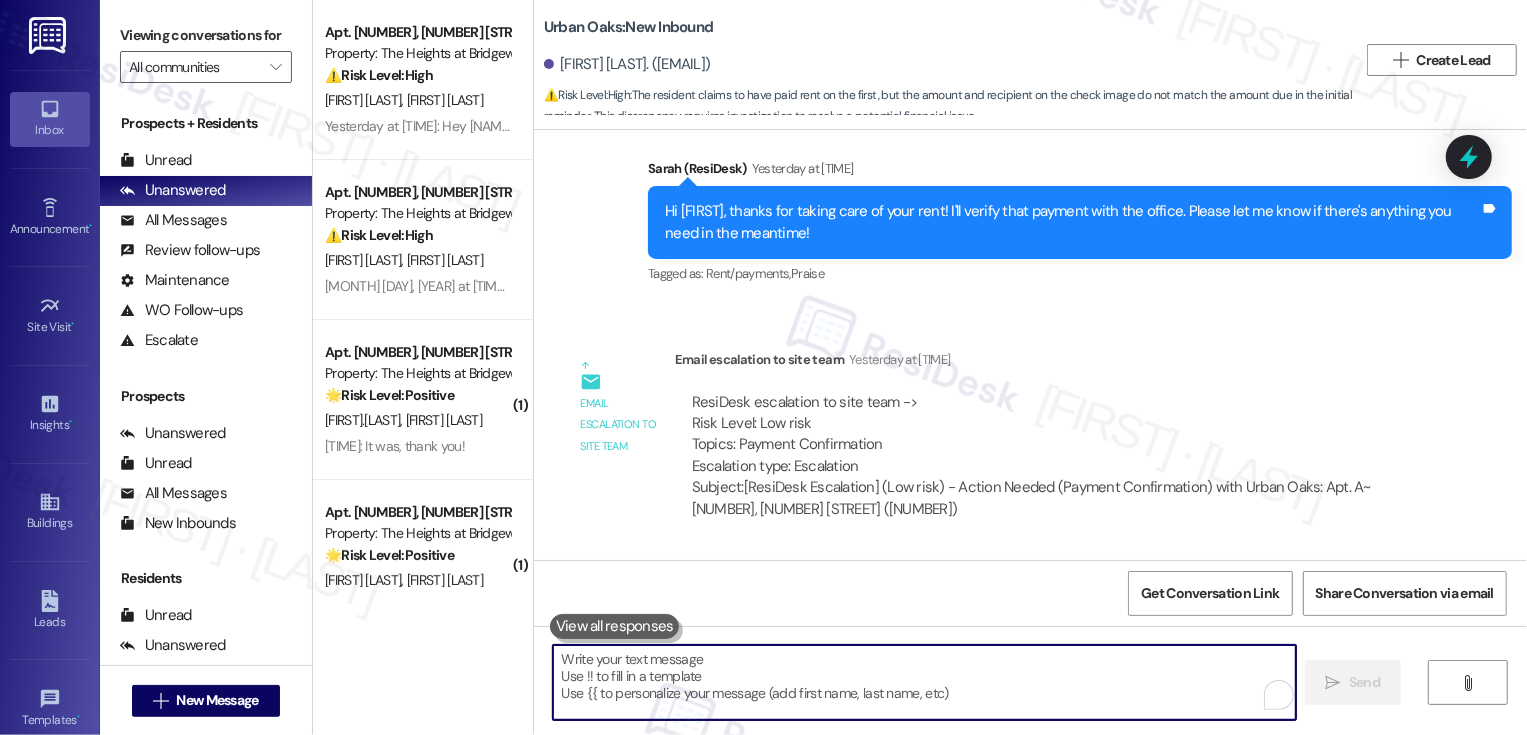 scroll, scrollTop: 2235, scrollLeft: 0, axis: vertical 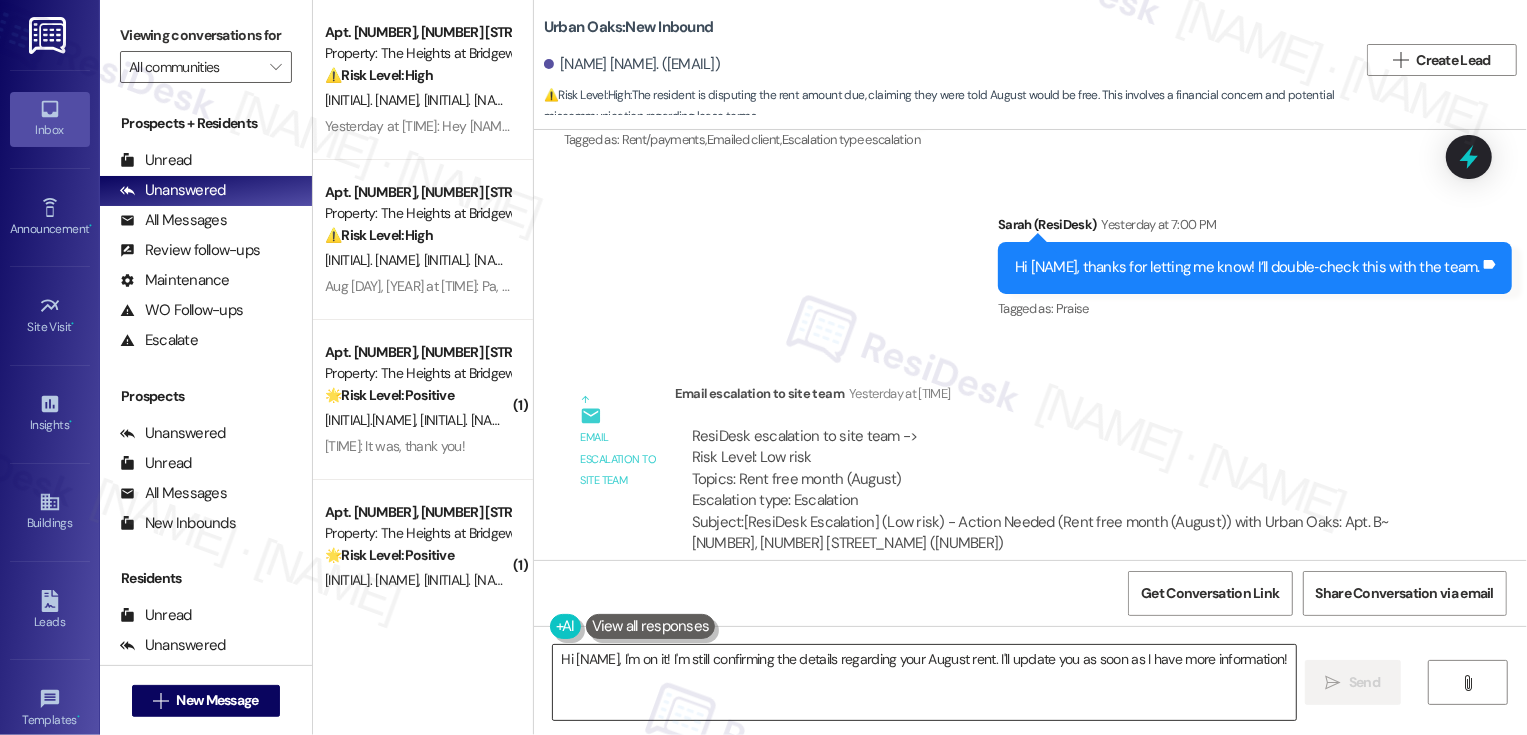 click on "Hi [NAME], I'm on it! I'm still confirming the details regarding your August rent. I'll update you as soon as I have more information!" at bounding box center [924, 682] 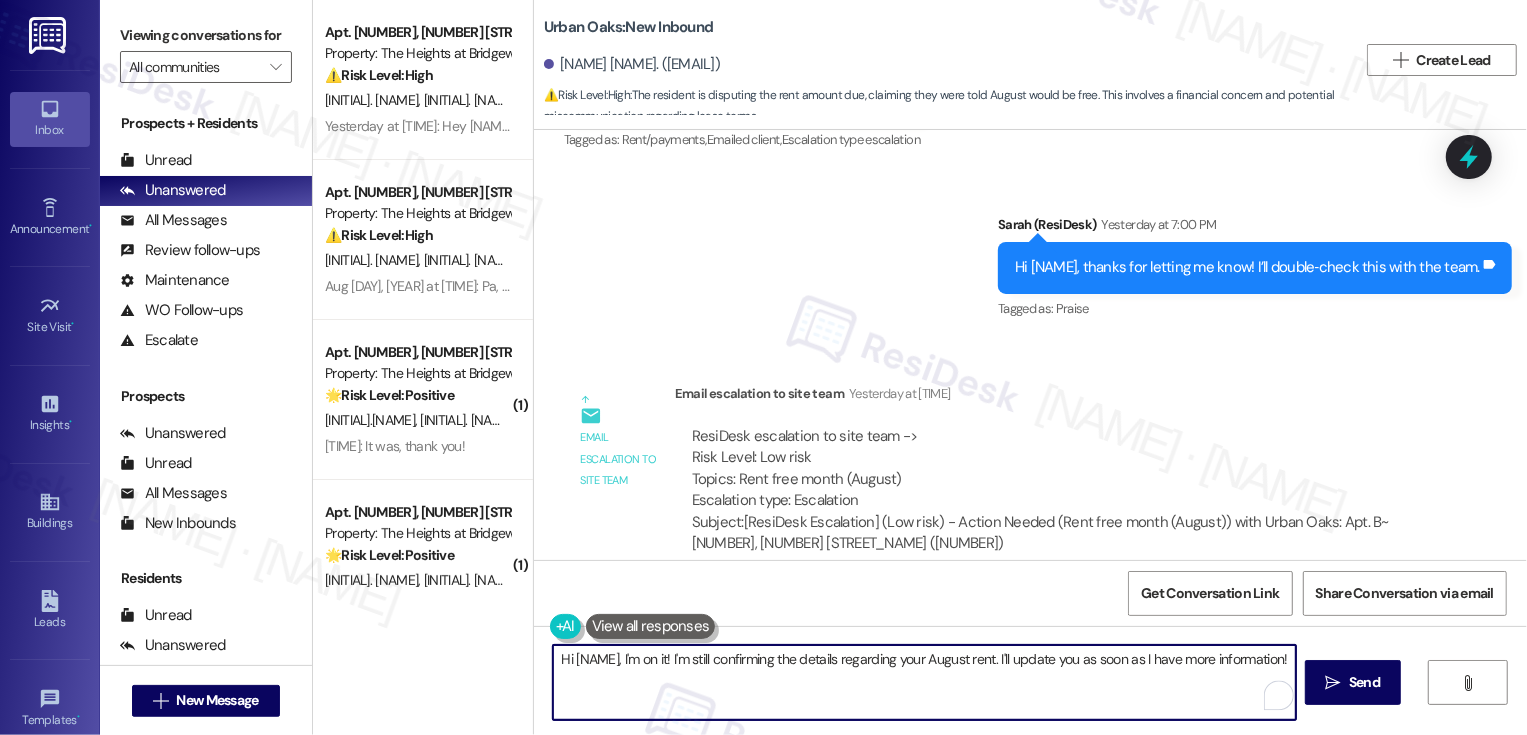 click on "Hi {{first_name}}, I'm on it! I'm still confirming the details regarding your August rent. I'll update you as soon as I have more information!" at bounding box center (924, 682) 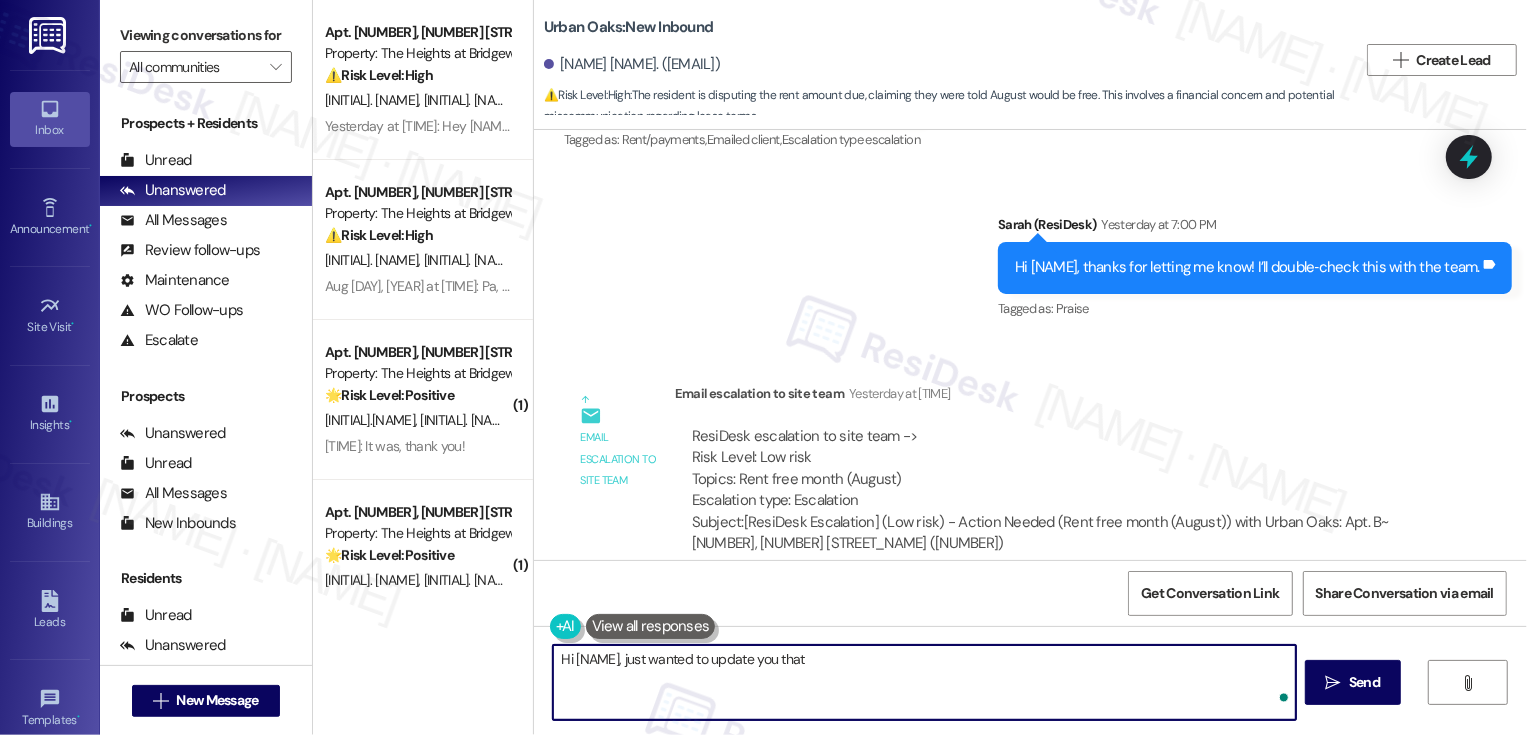 paste on "the special has been applied and is in good standing." 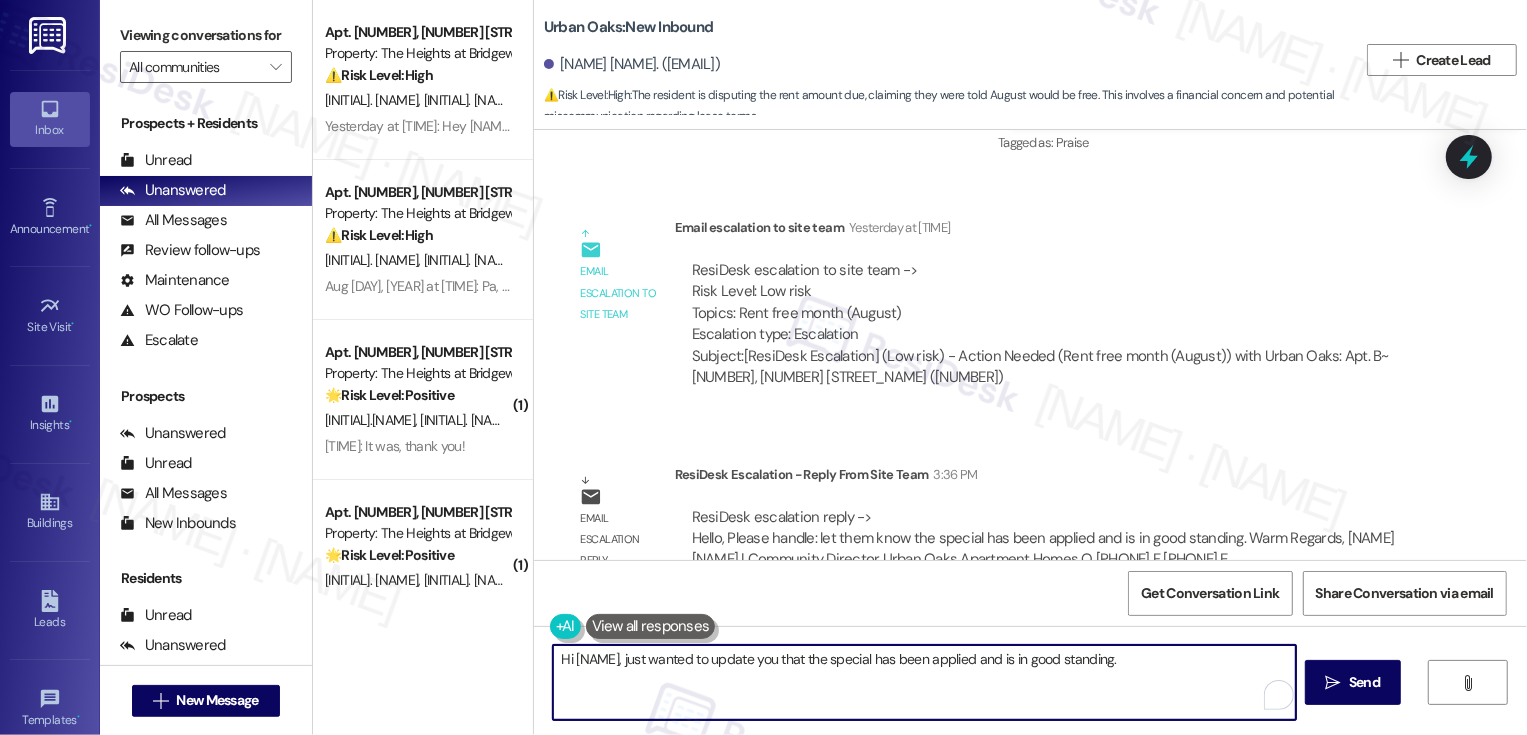 scroll, scrollTop: 564, scrollLeft: 0, axis: vertical 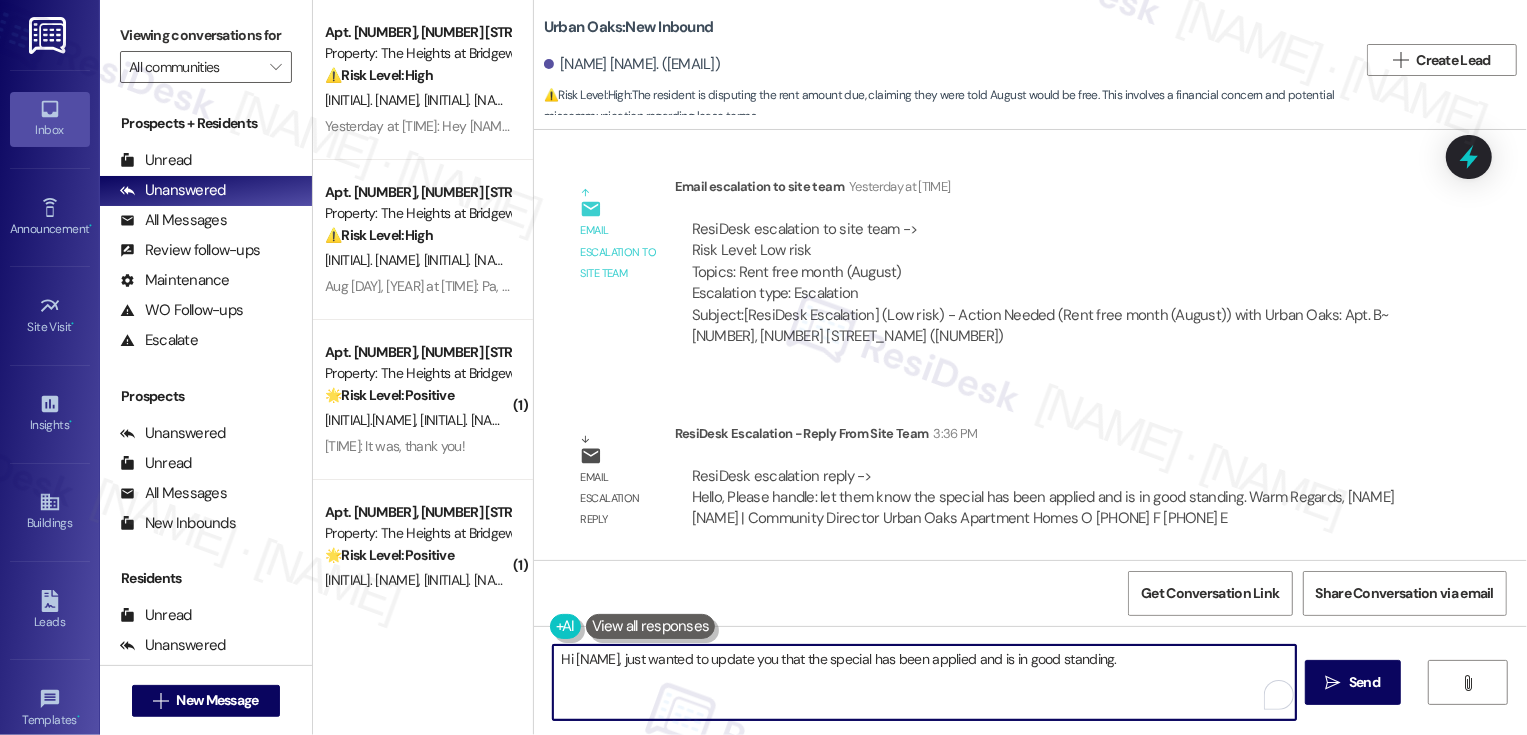 click on "Hi {{first_name}}, just wanted to update you that the special has been applied and is in good standing." at bounding box center [924, 682] 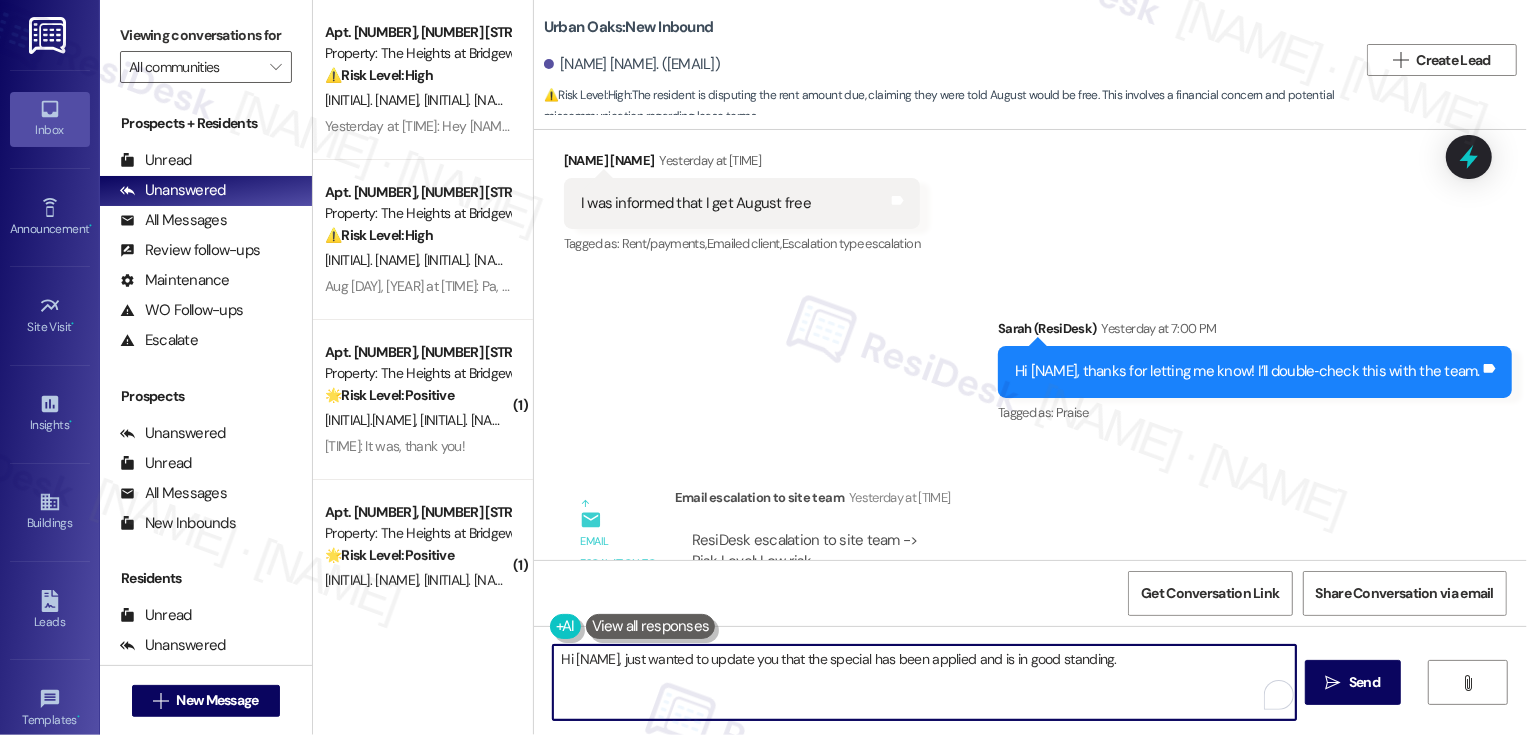 scroll, scrollTop: 564, scrollLeft: 0, axis: vertical 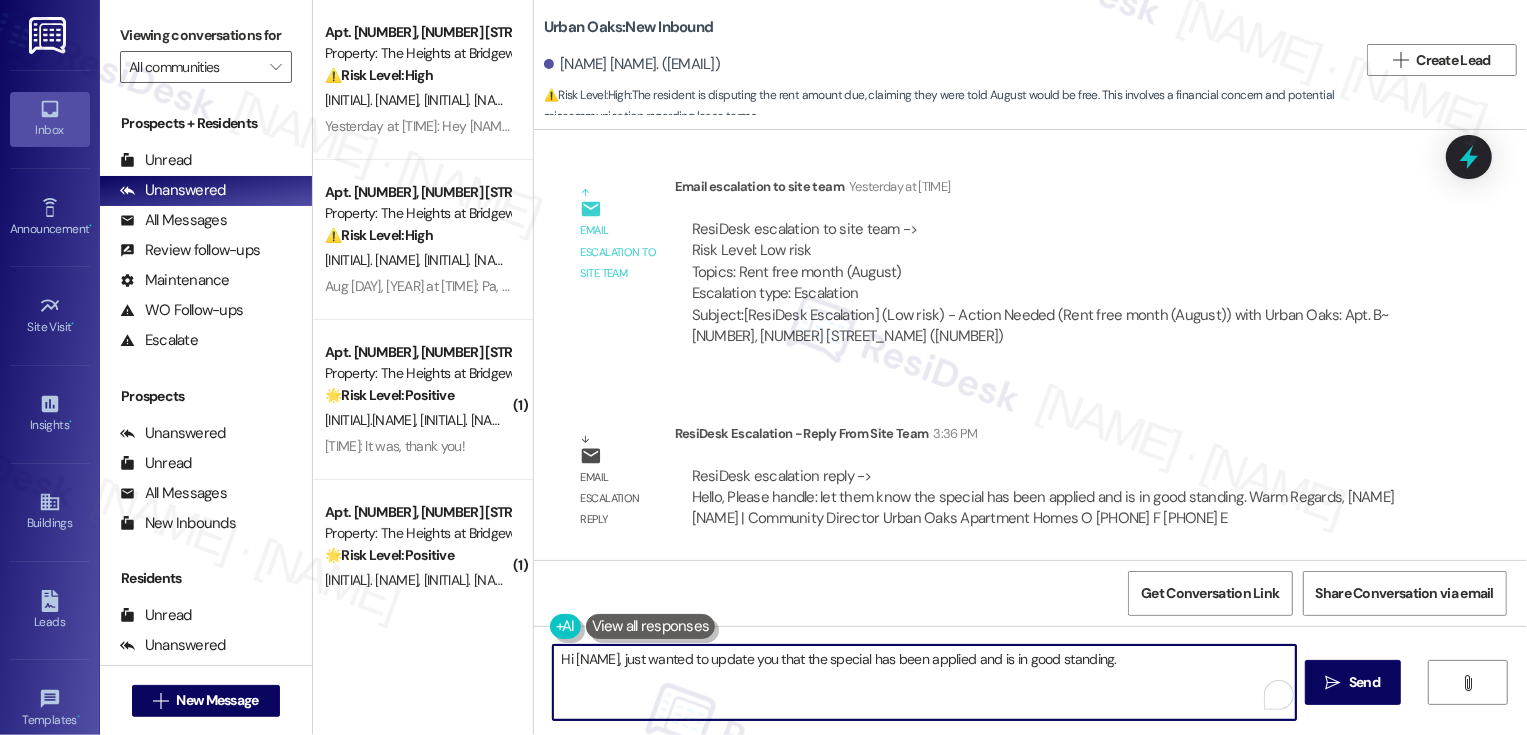 click on "Hi {{first_name}}, just wanted to update you that the special has been applied and is in good standing." at bounding box center (924, 682) 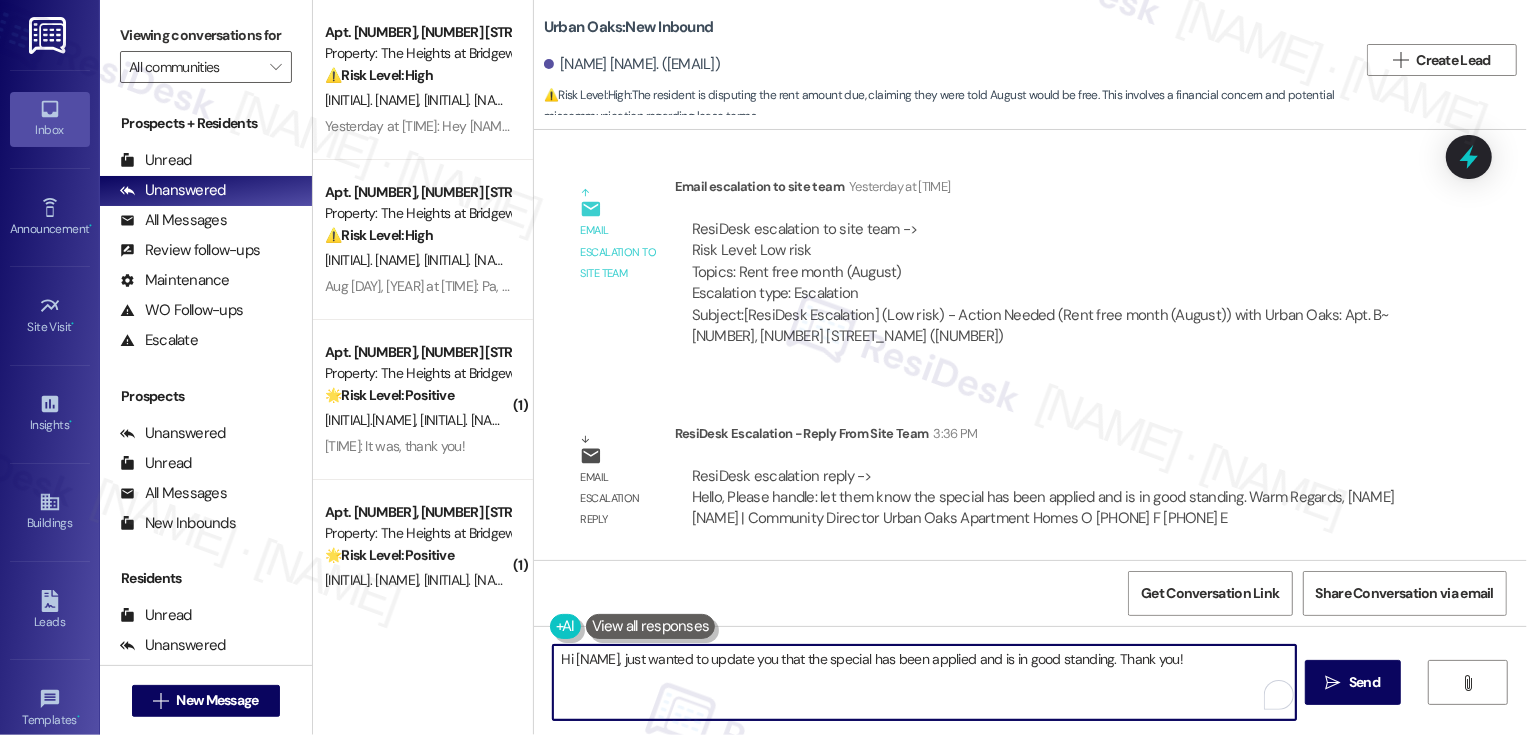 click on "Hi {{first_name}}, just wanted to update you that the special has been applied and is in good standing. Thank you!" at bounding box center (924, 682) 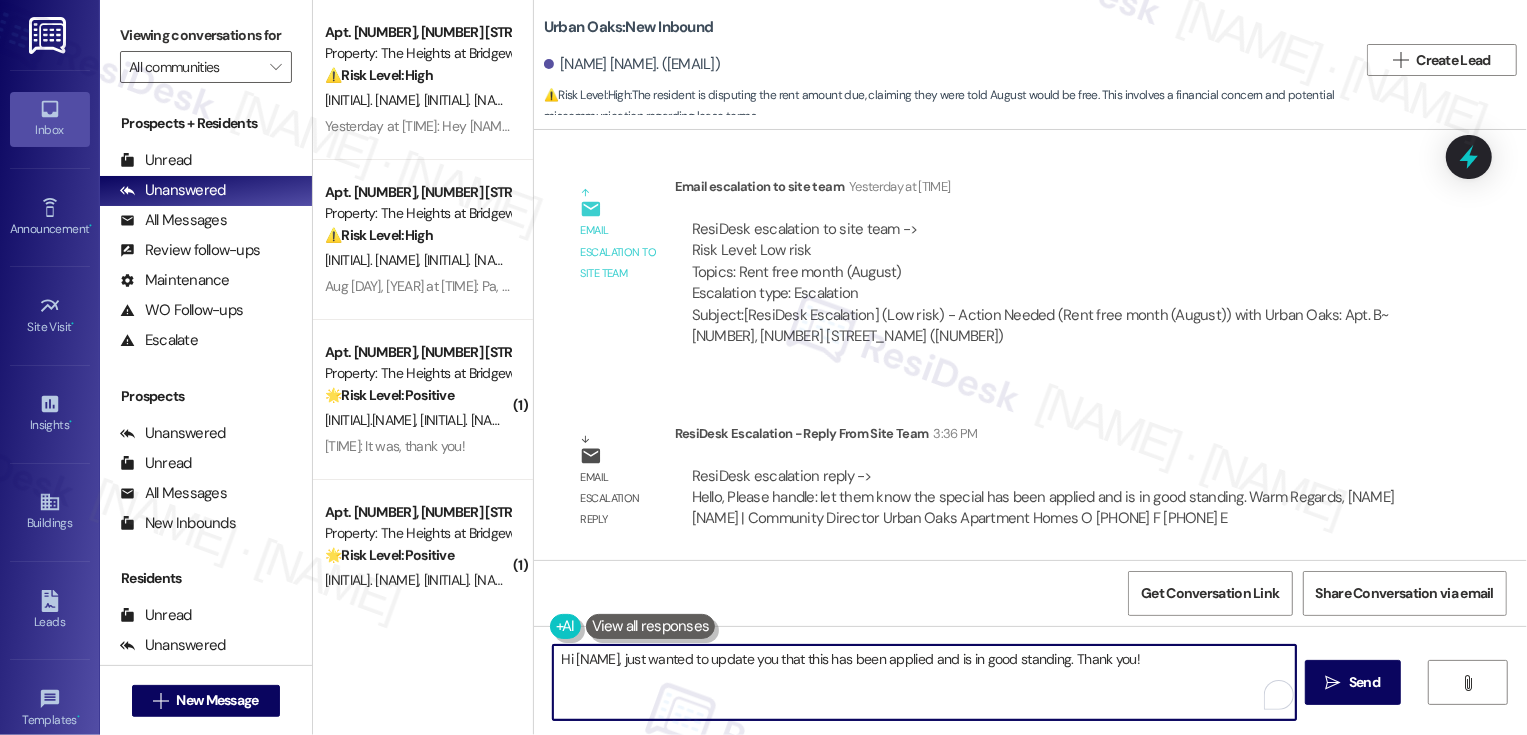 click on "Hi {{first_name}}, just wanted to update you that this has been applied and is in good standing. Thank you!" at bounding box center (924, 682) 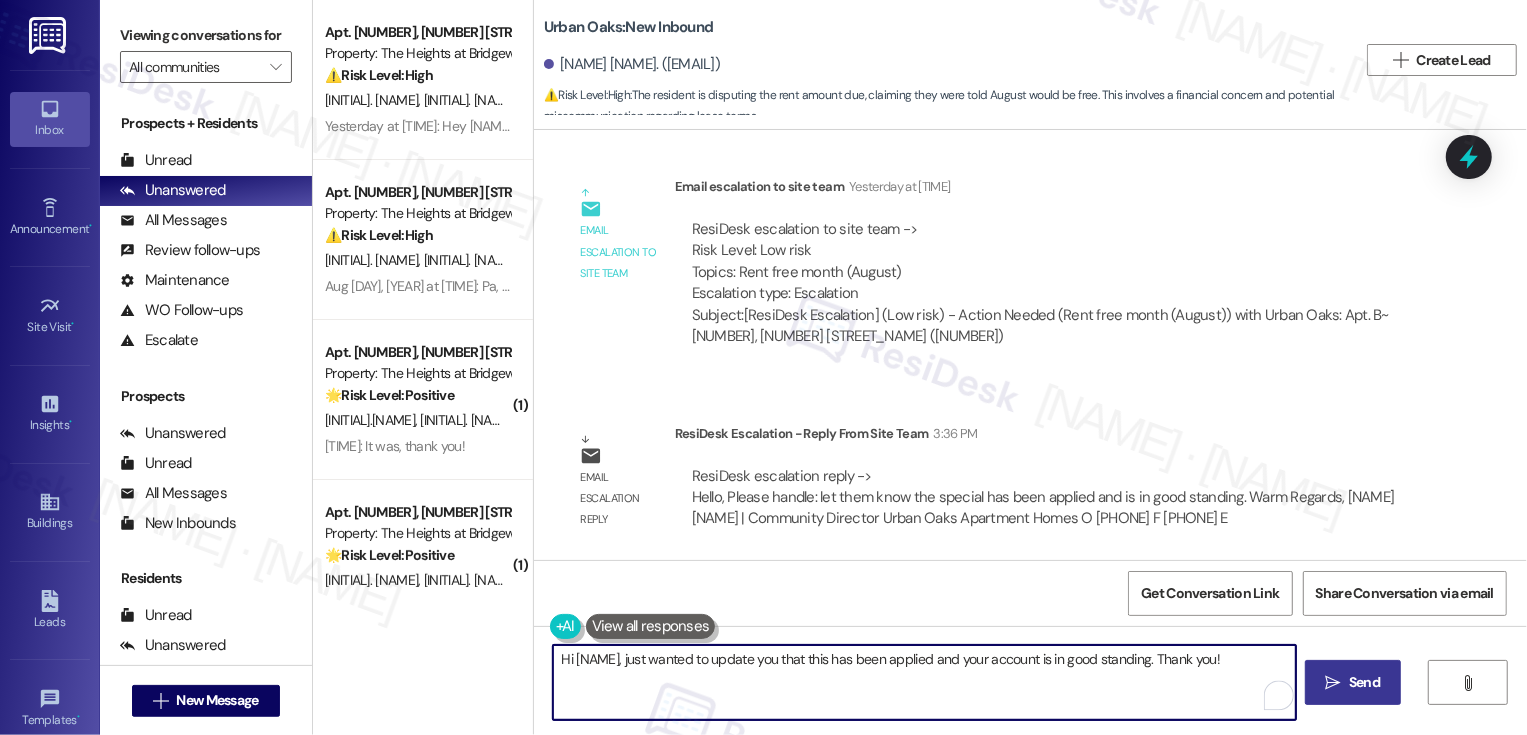 type on "Hi {{first_name}}, just wanted to update you that this has been applied and your account is in good standing. Thank you!" 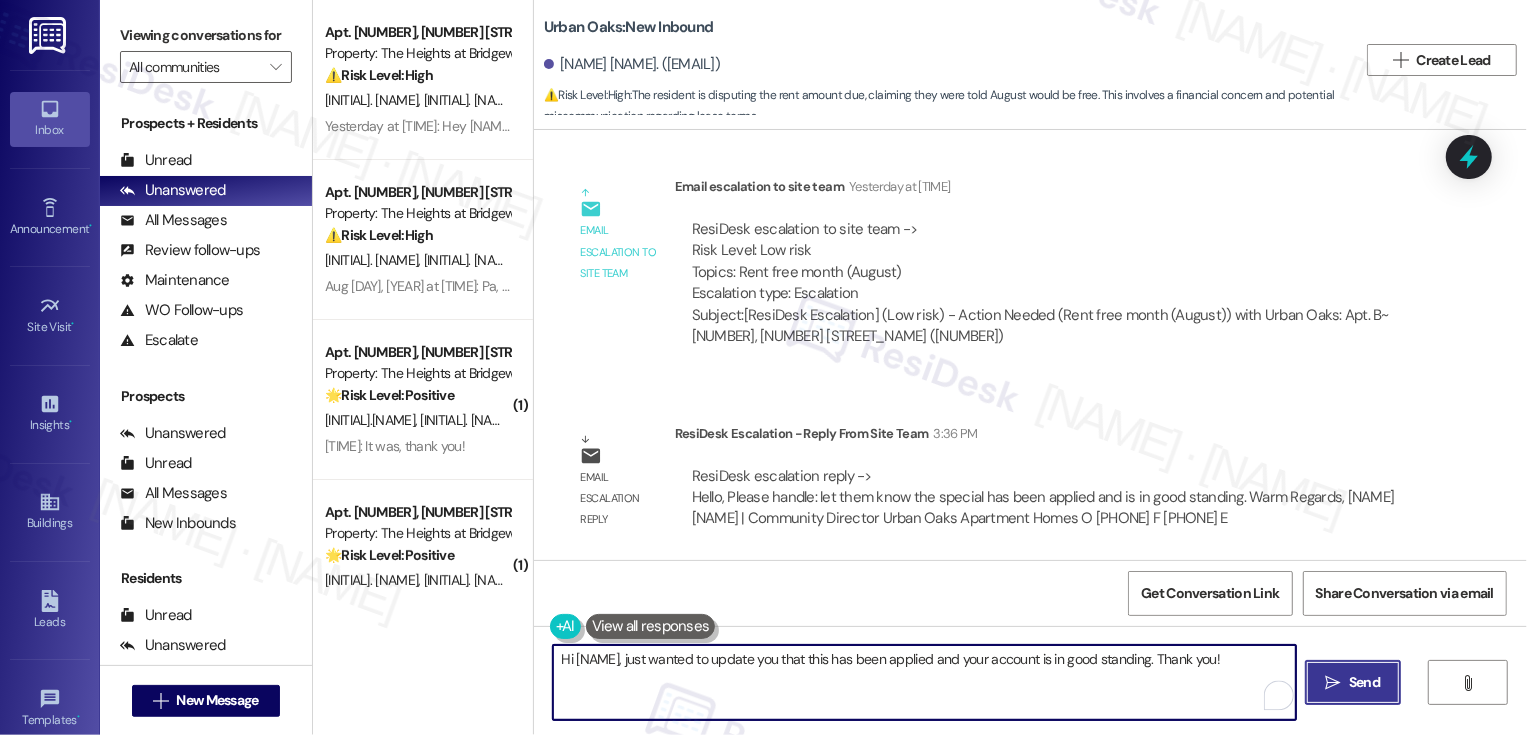 click on "Send" at bounding box center [1364, 682] 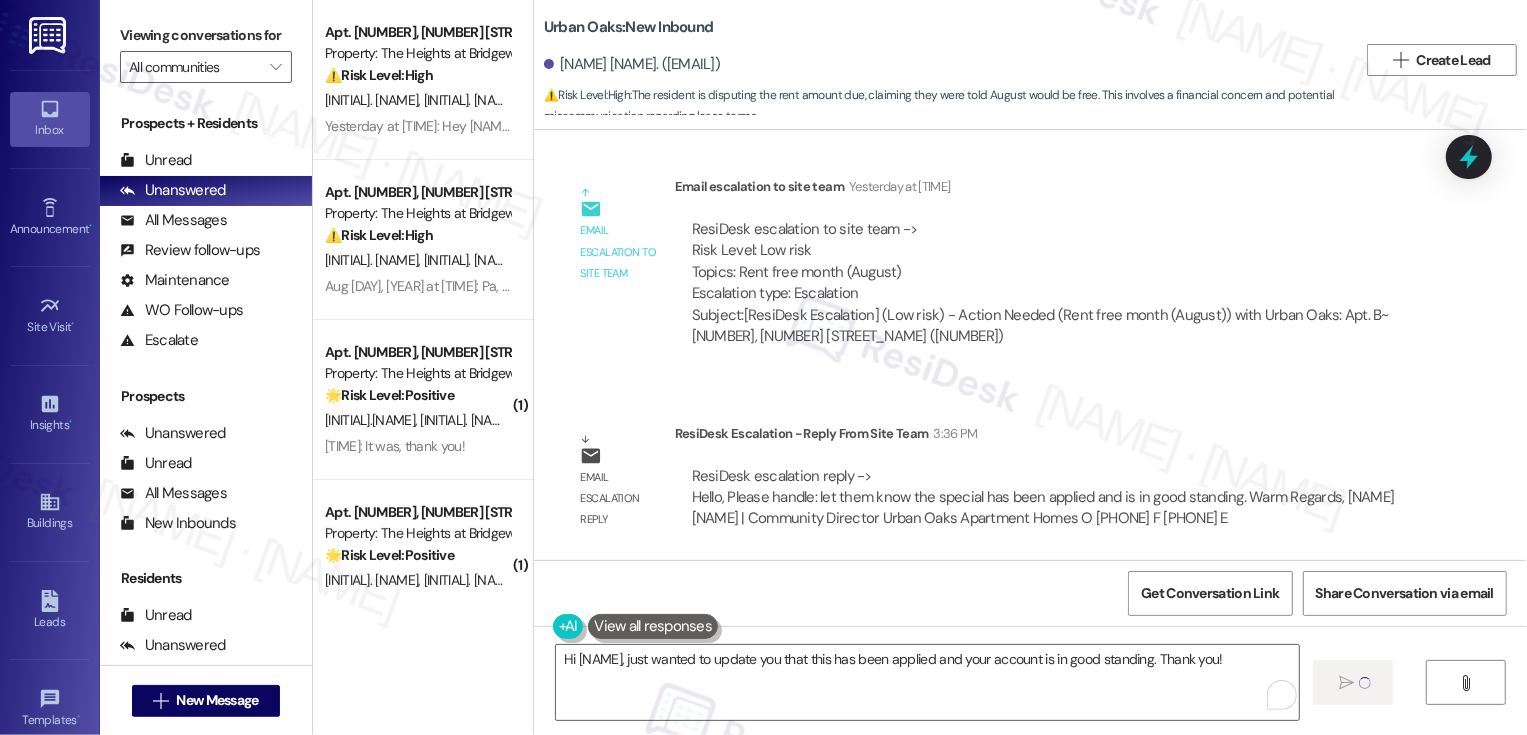 type 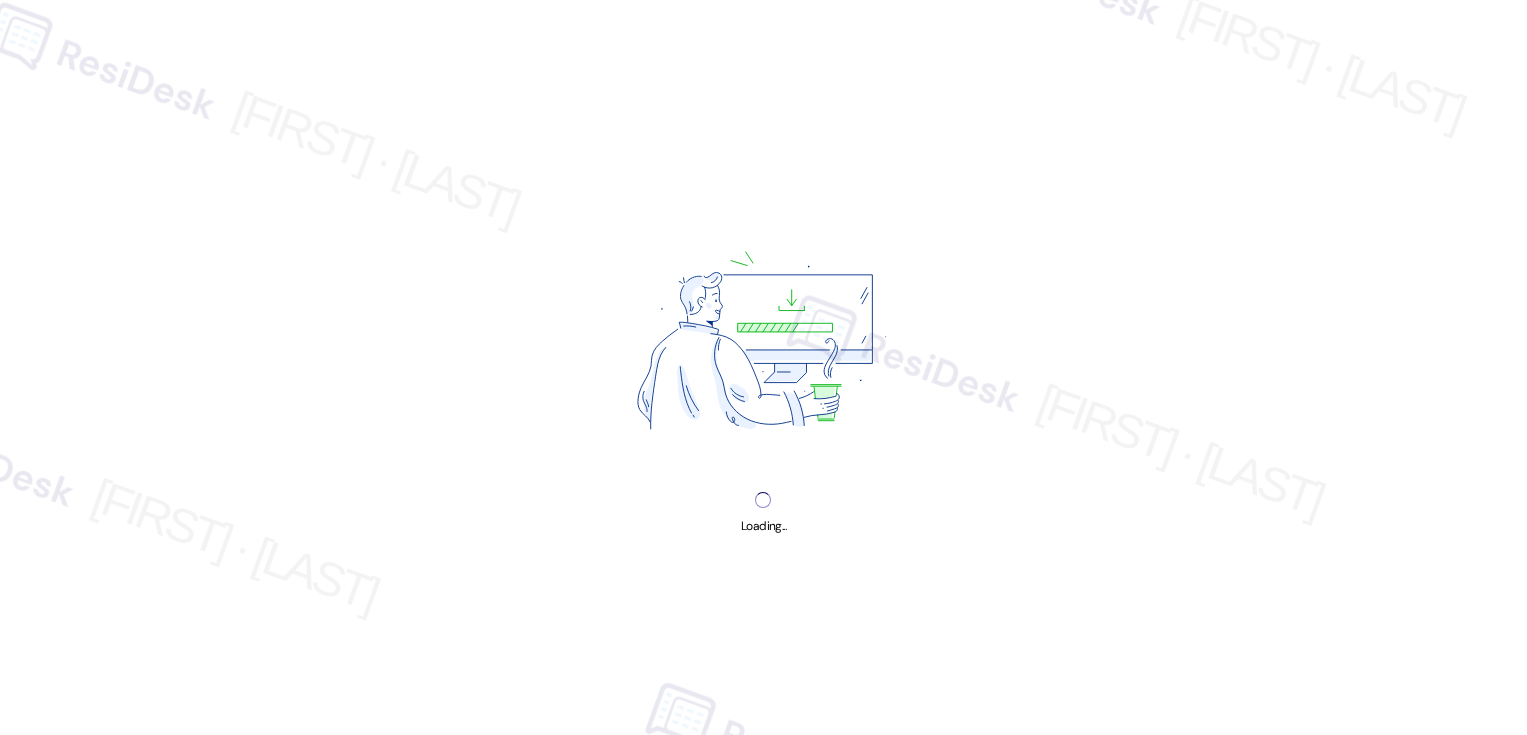 scroll, scrollTop: 0, scrollLeft: 0, axis: both 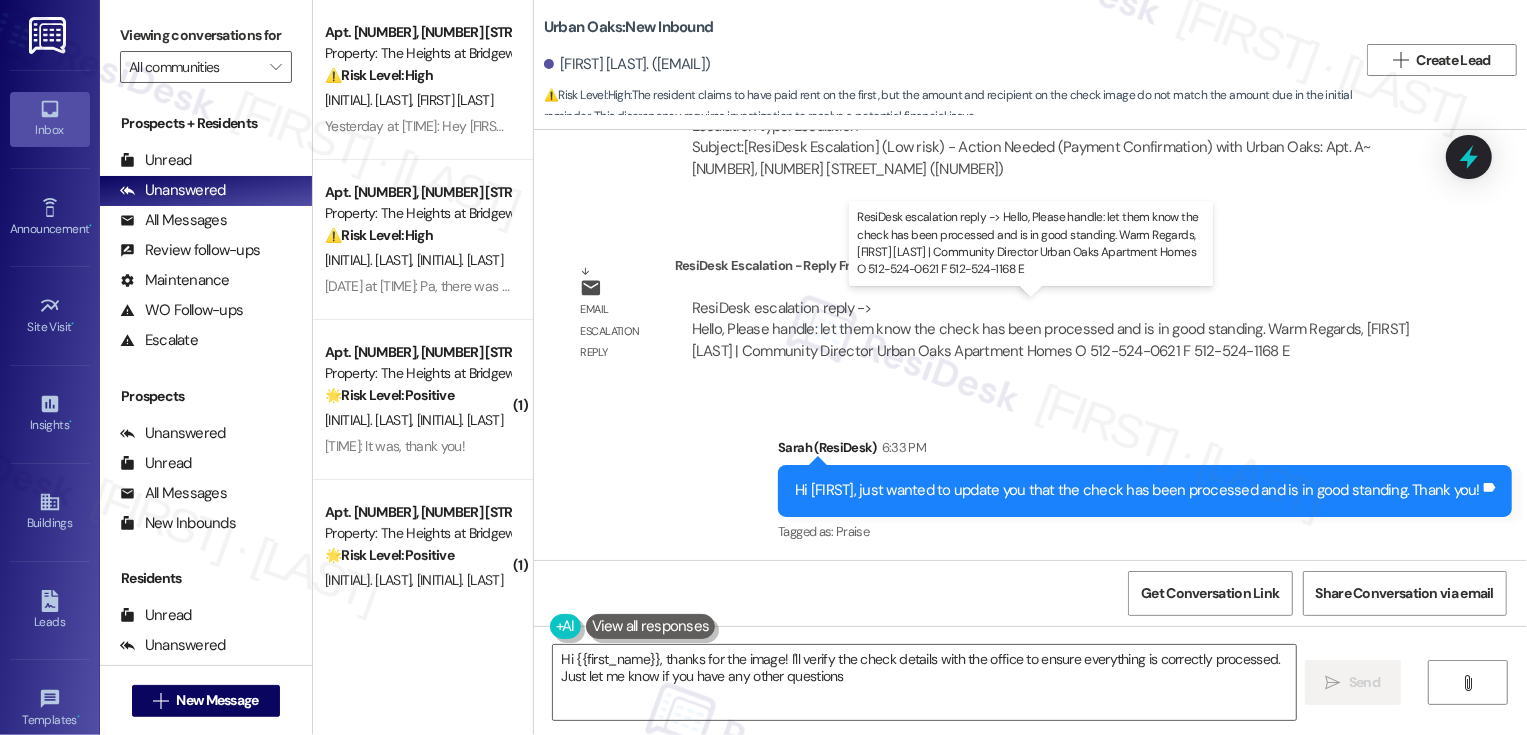 type on "Hi {{first_name}}, thanks for the image! I'll verify the check details with the office to ensure everything is correctly processed. Just let me know if you have any other questions!" 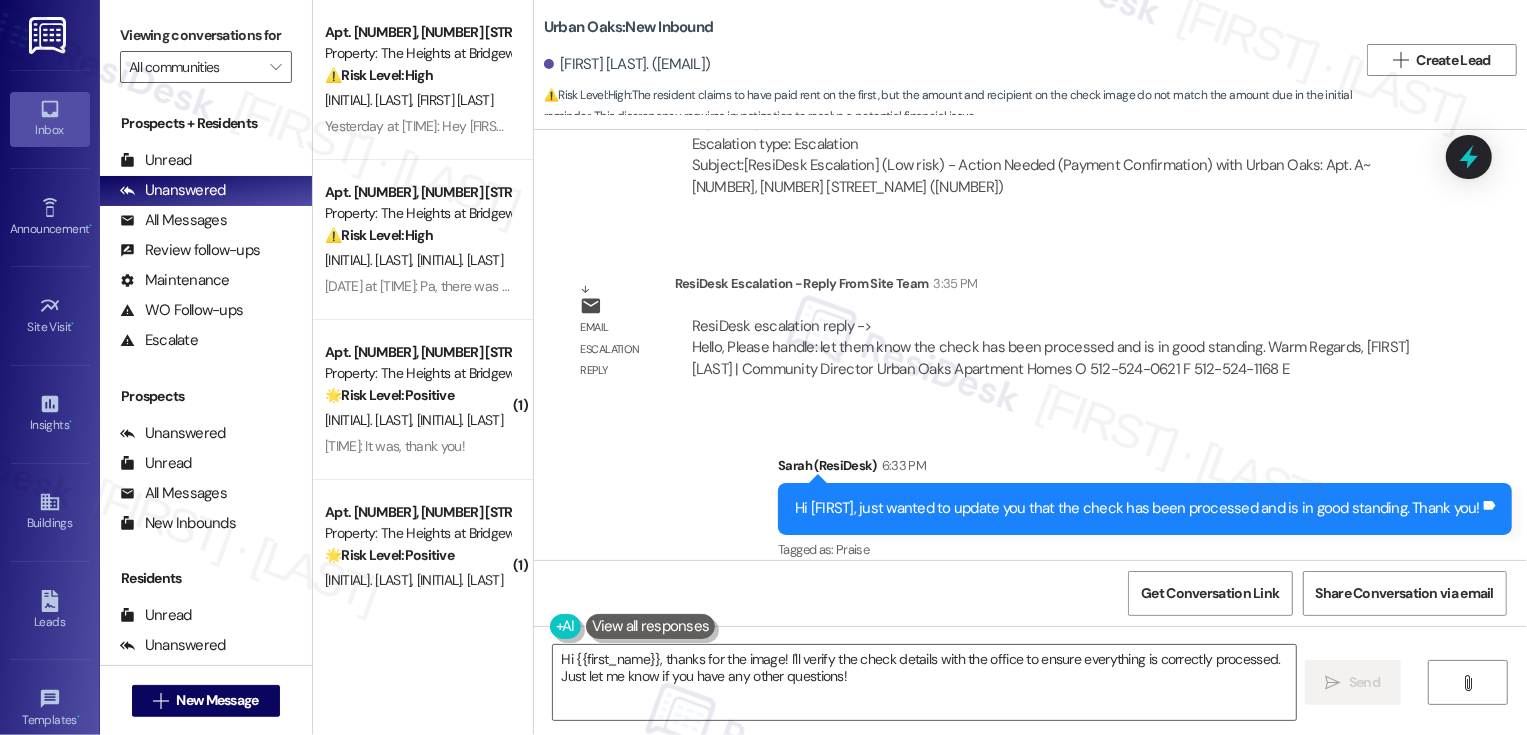scroll, scrollTop: 2404, scrollLeft: 0, axis: vertical 